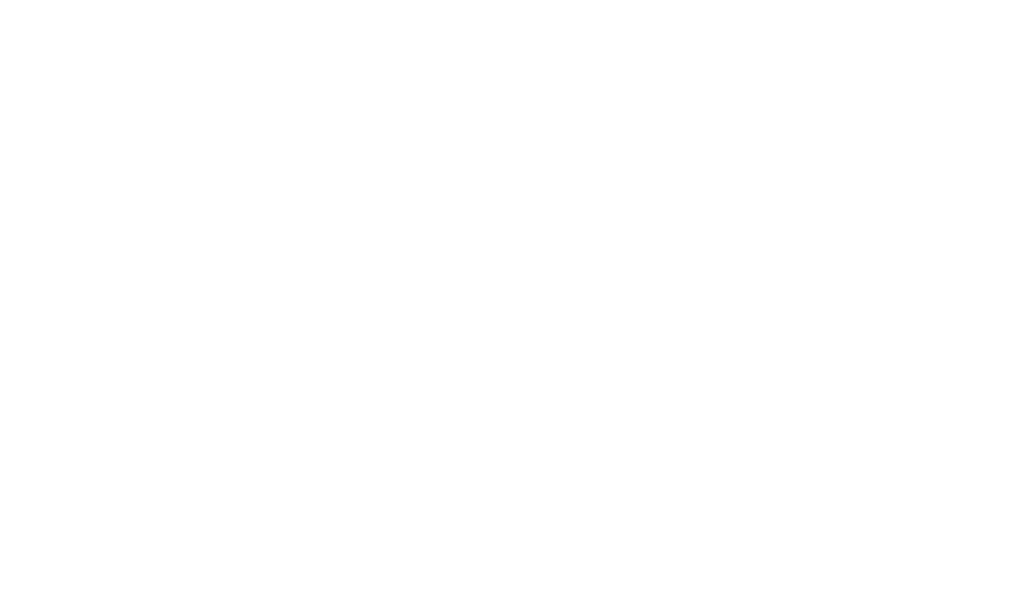 scroll, scrollTop: 0, scrollLeft: 0, axis: both 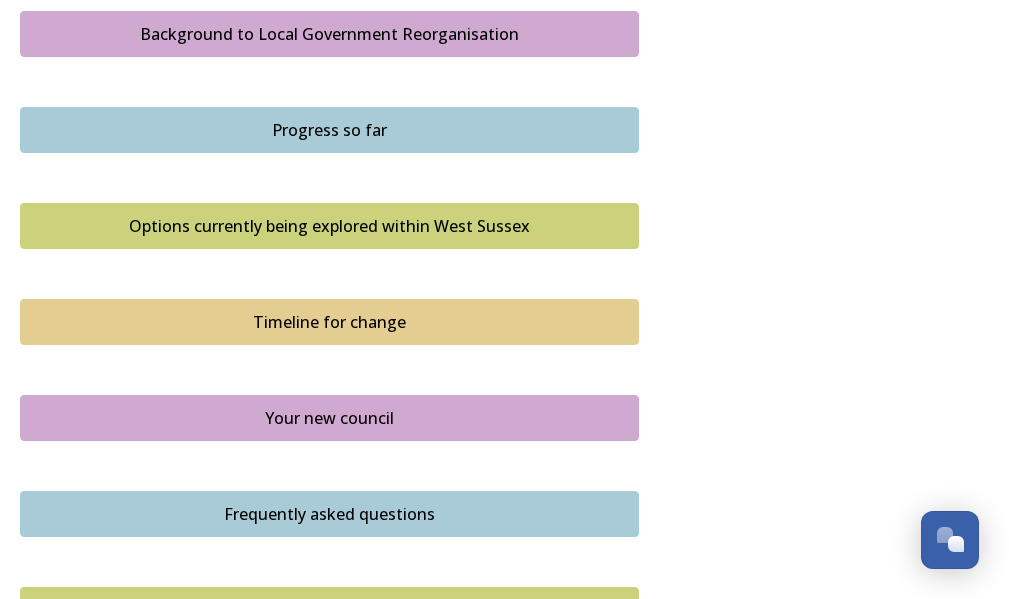 click on "Options currently being explored within West Sussex" at bounding box center [329, 226] 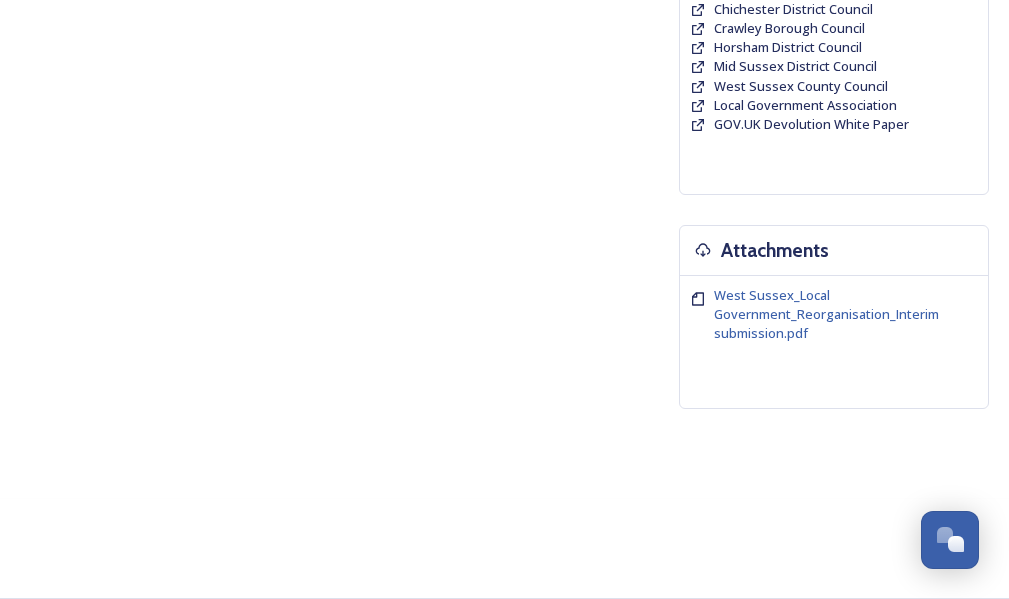 scroll, scrollTop: 0, scrollLeft: 0, axis: both 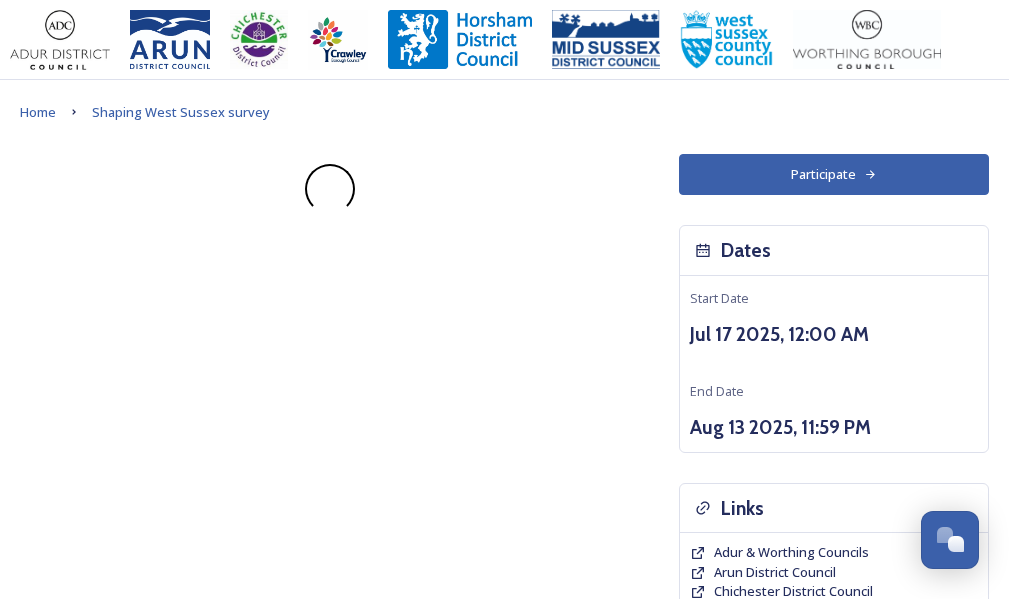 click on "Participate Dates Start Date [DATE], [TIME] End Date [DATE], [TIME] Links Adur & Worthing Councils Arun District Council Chichester District Council Crawley Borough Council Horsham District Council Mid Sussex District Council West Sussex County Council Local Government Association GOV.UK Devolution White Paper Attachments West Sussex_Local Government_Reorganisation_Interim submission.pdf" at bounding box center [504, 582] 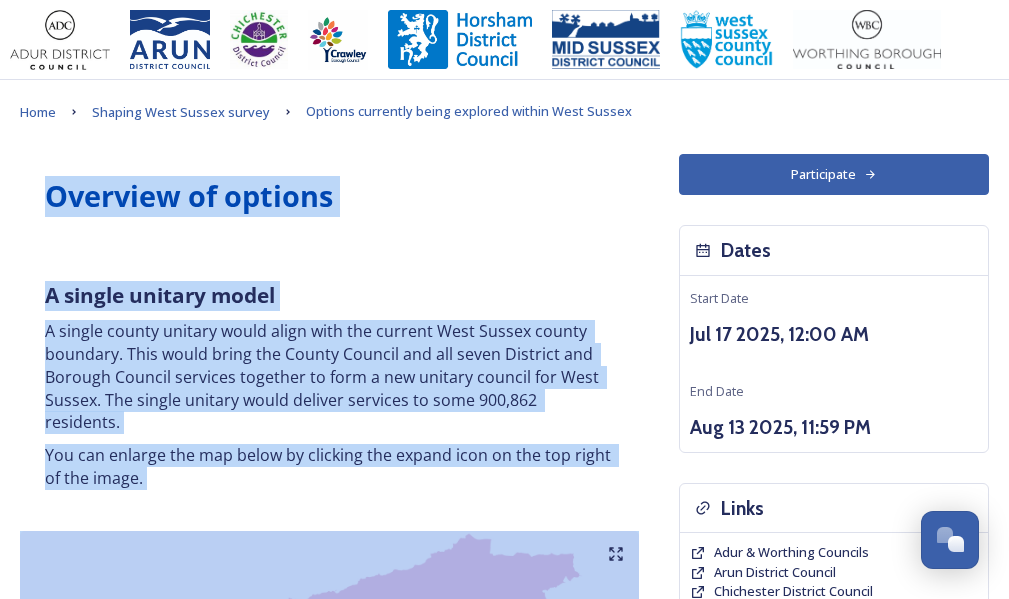click on "Overview of options" at bounding box center (329, 196) 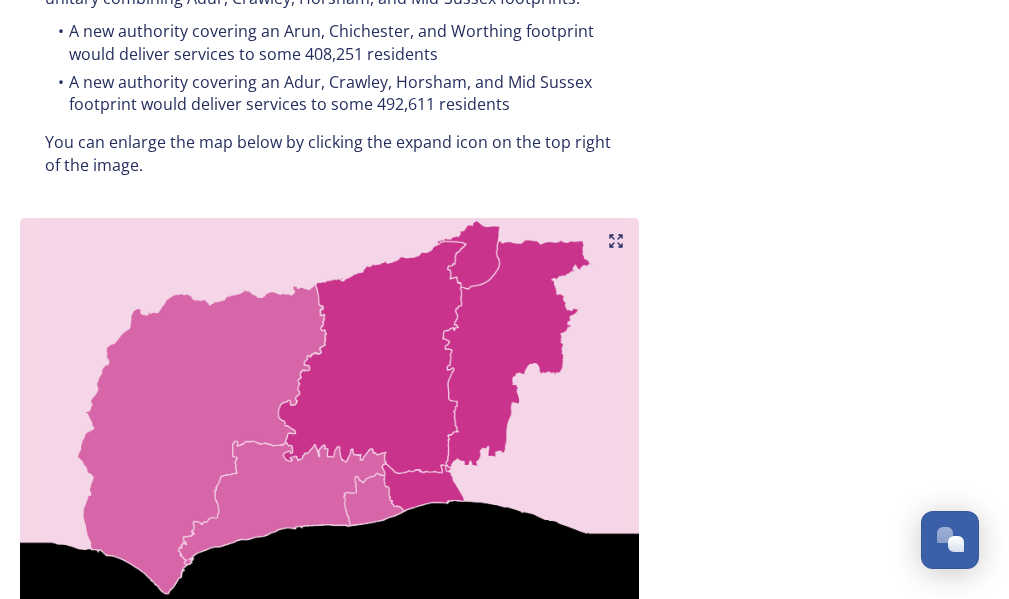 scroll, scrollTop: 1200, scrollLeft: 0, axis: vertical 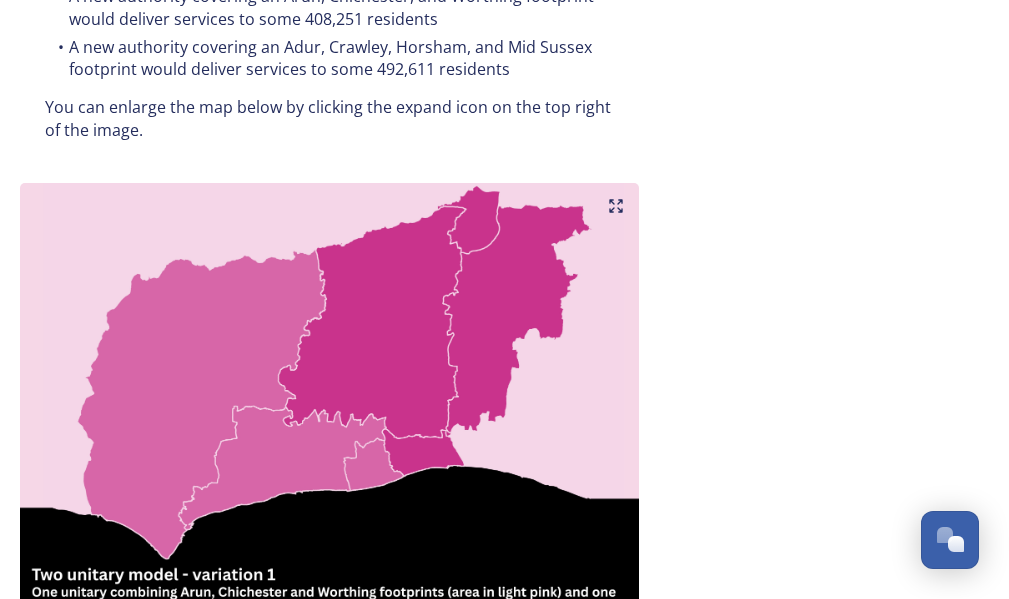 click 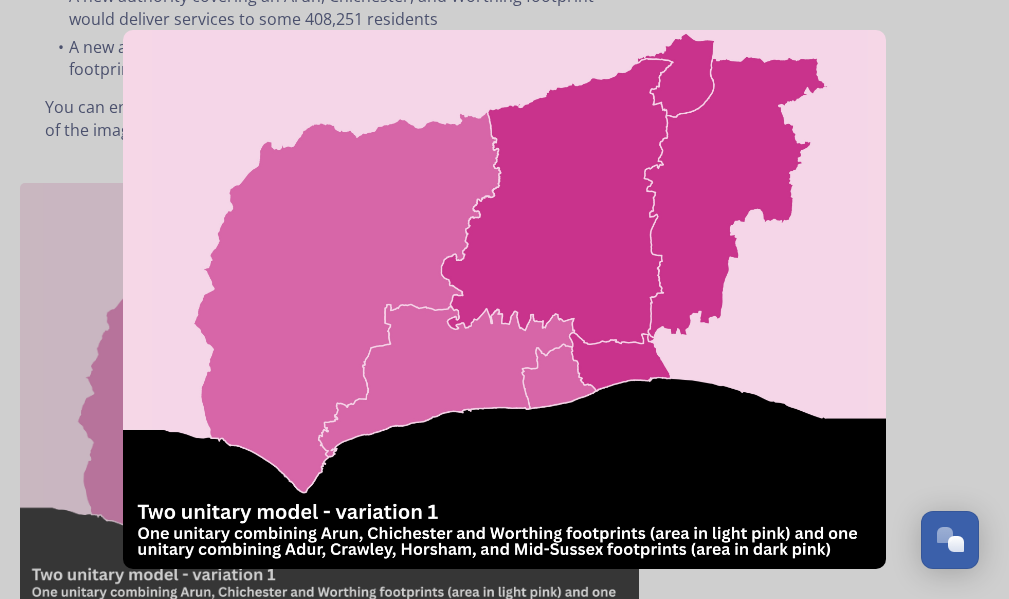click at bounding box center (504, 299) 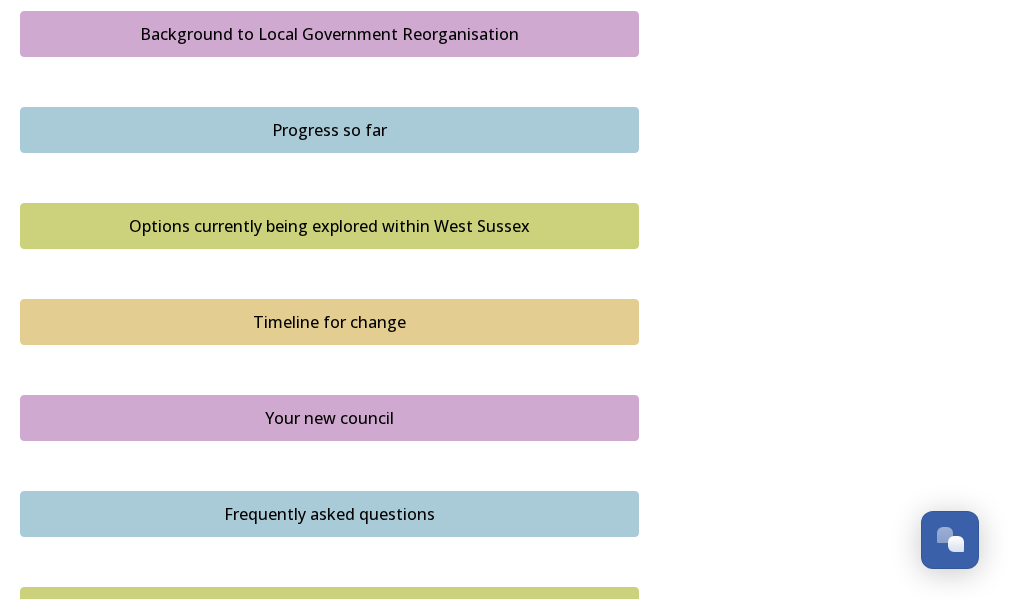 scroll, scrollTop: 0, scrollLeft: 0, axis: both 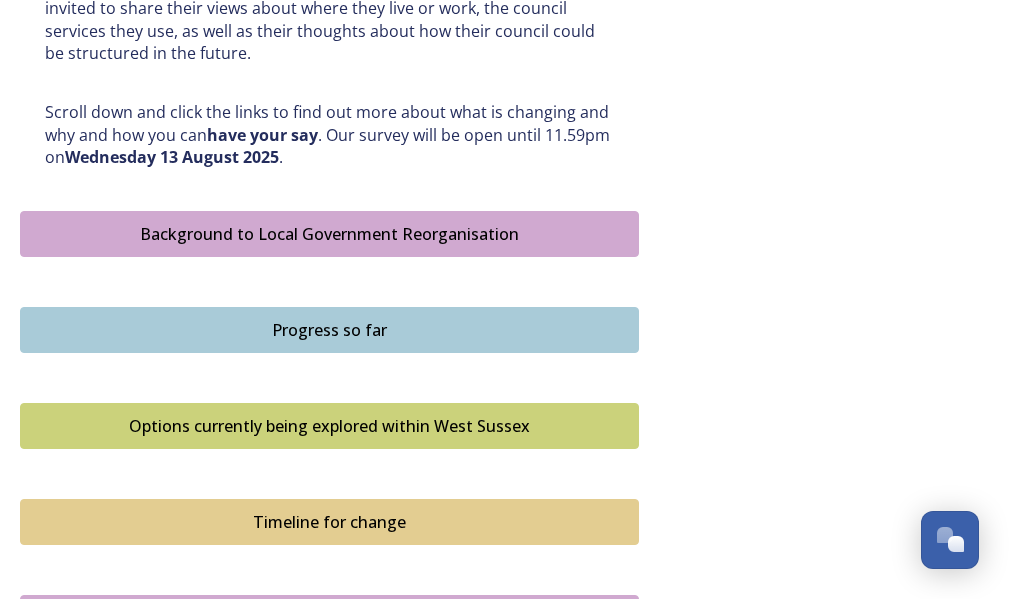 click on "Options currently being explored within West Sussex" at bounding box center (329, 426) 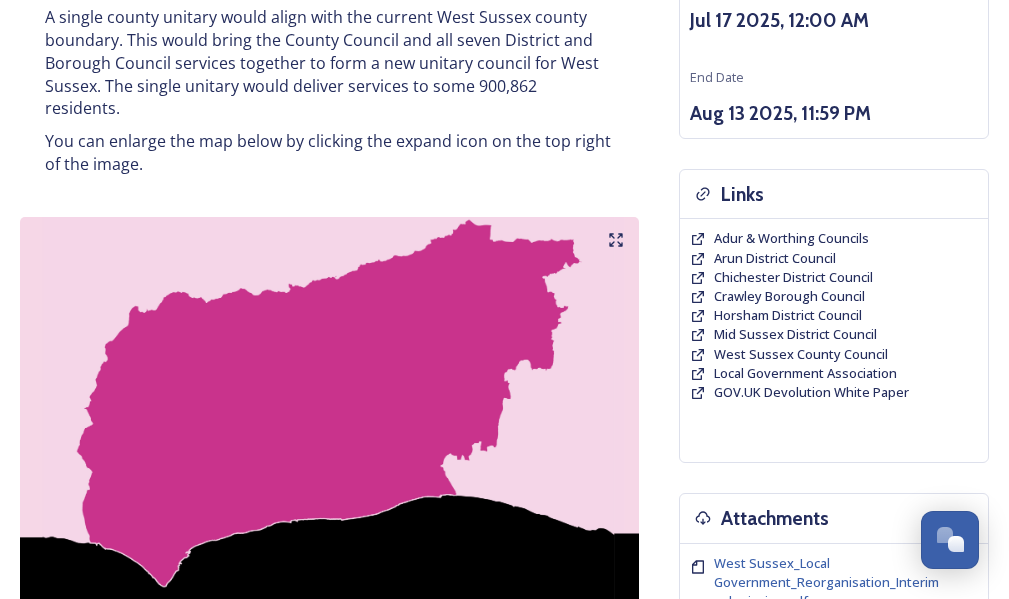 scroll, scrollTop: 300, scrollLeft: 0, axis: vertical 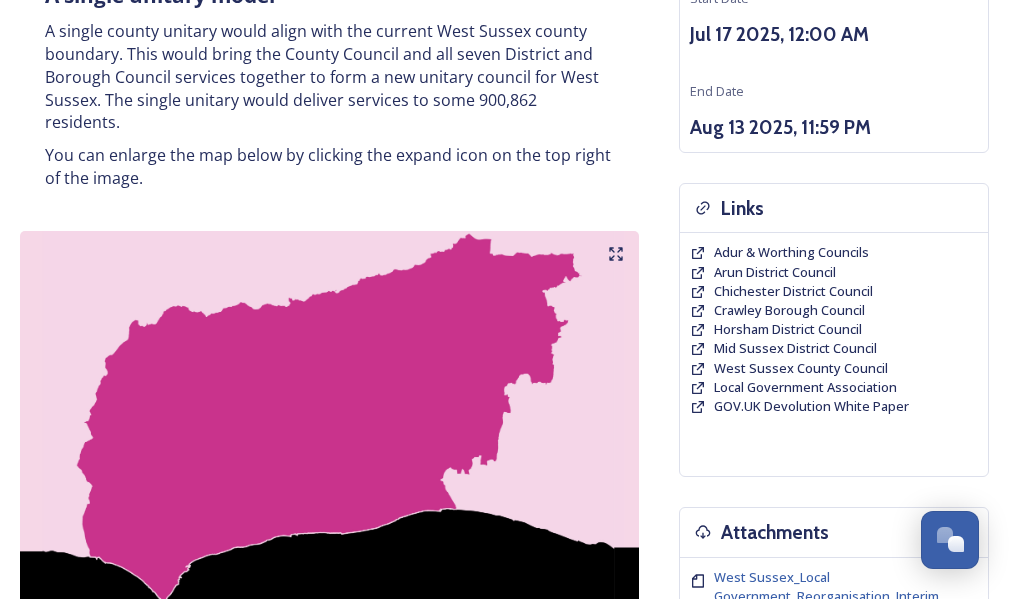 click 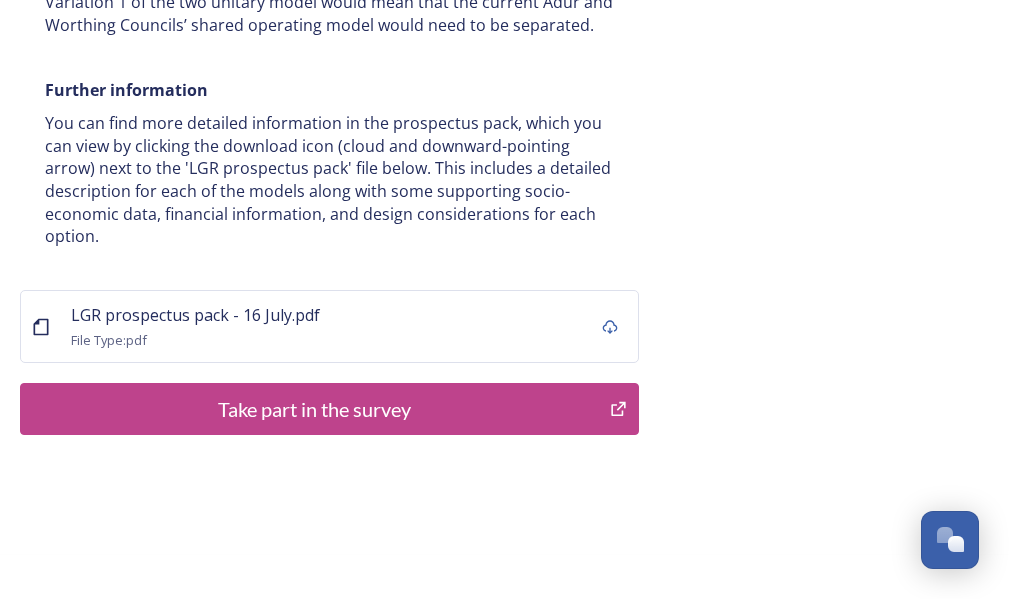 scroll, scrollTop: 4331, scrollLeft: 0, axis: vertical 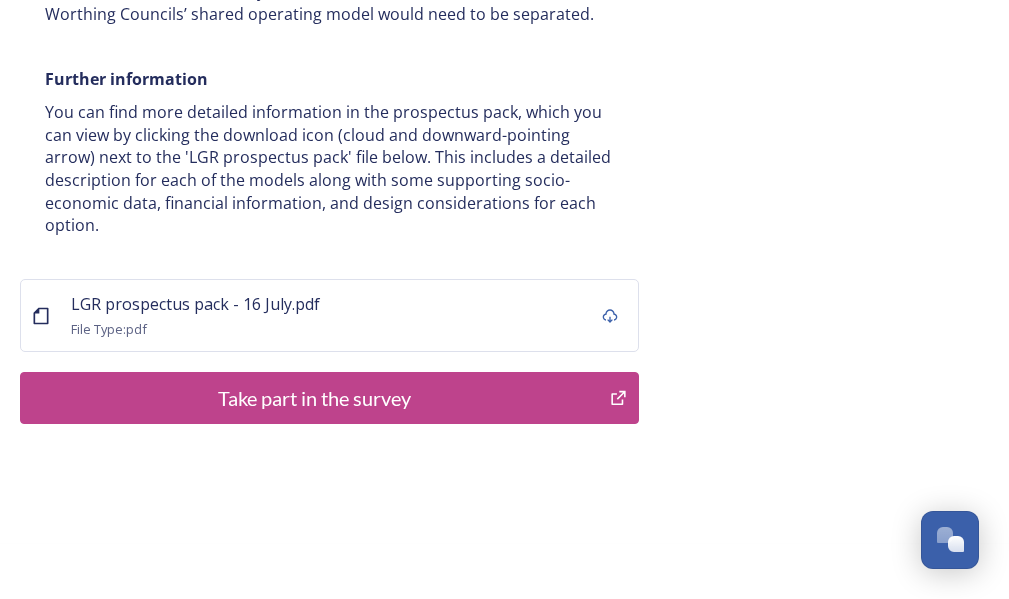 click on "Take part in the survey" at bounding box center [315, 398] 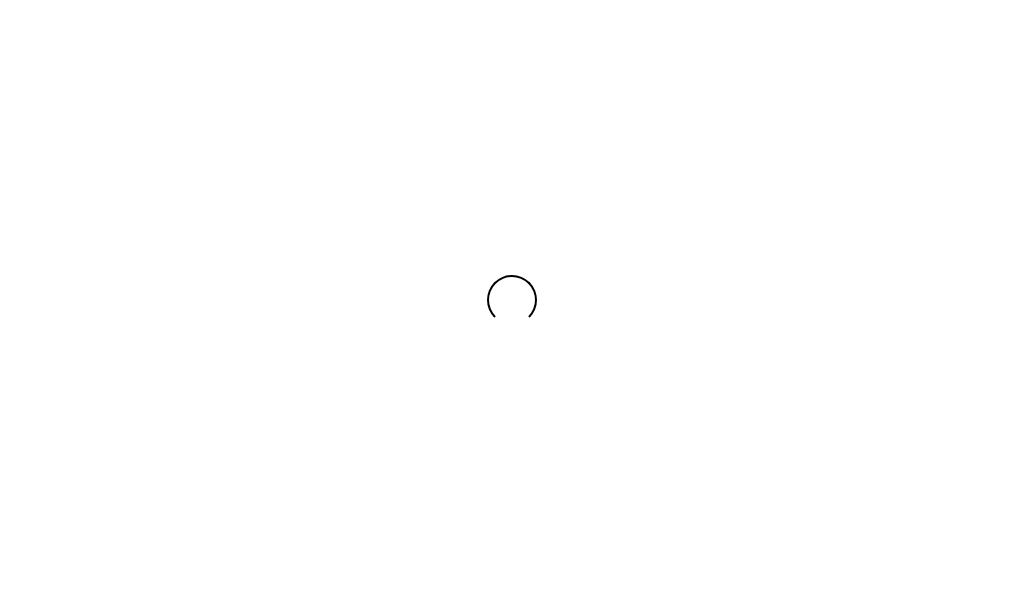 scroll, scrollTop: 0, scrollLeft: 0, axis: both 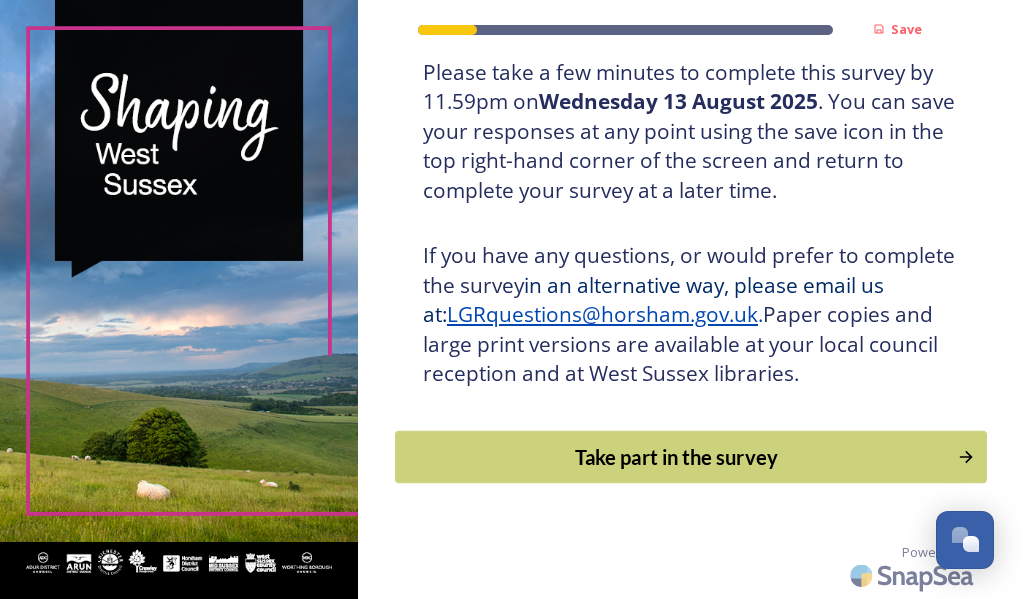 click on "Take part in the survey" at bounding box center (676, 457) 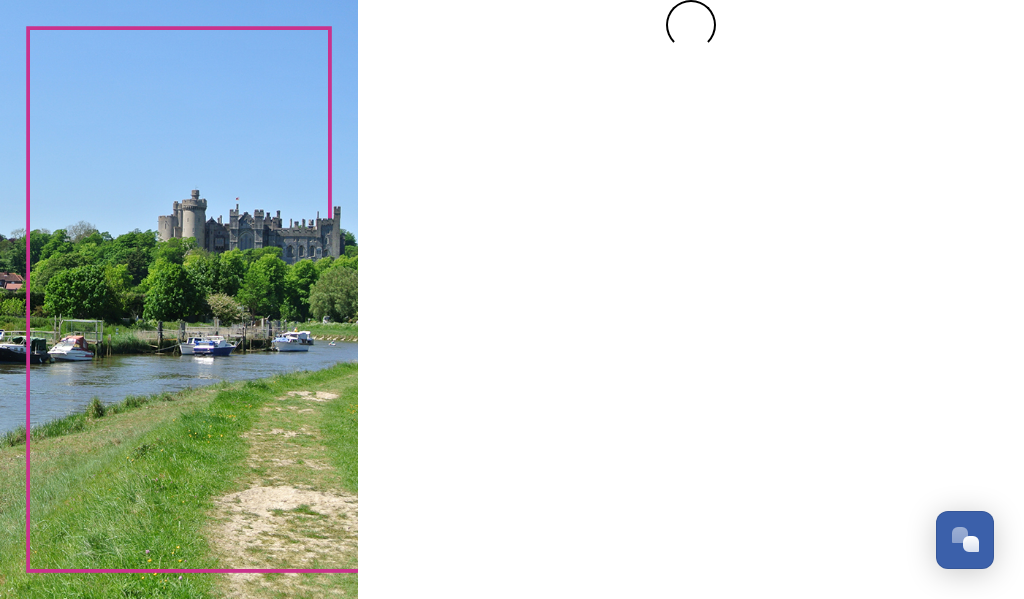 click at bounding box center (691, 299) 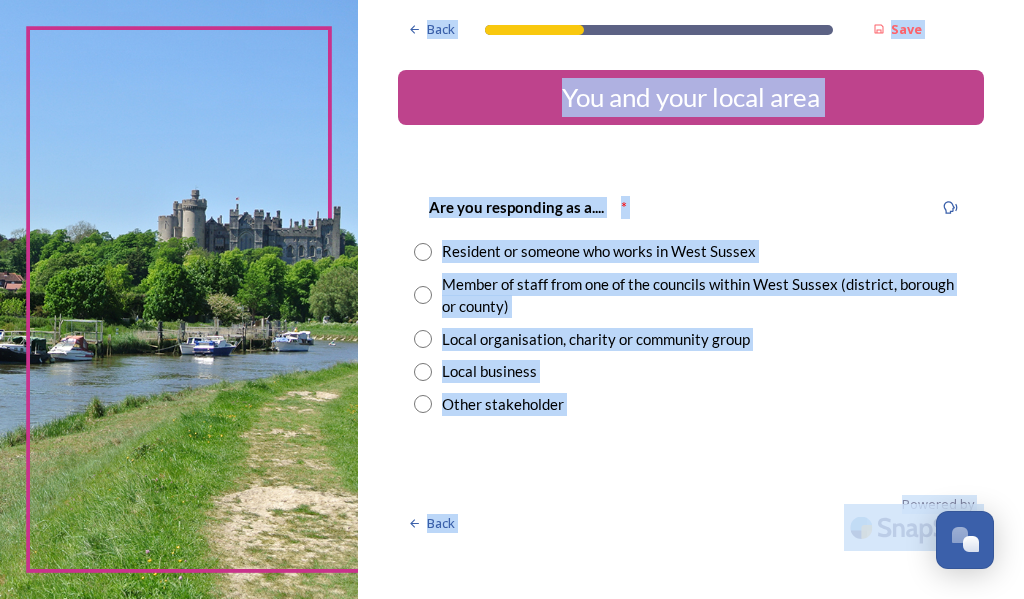 click on "Other stakeholder" at bounding box center (691, 404) 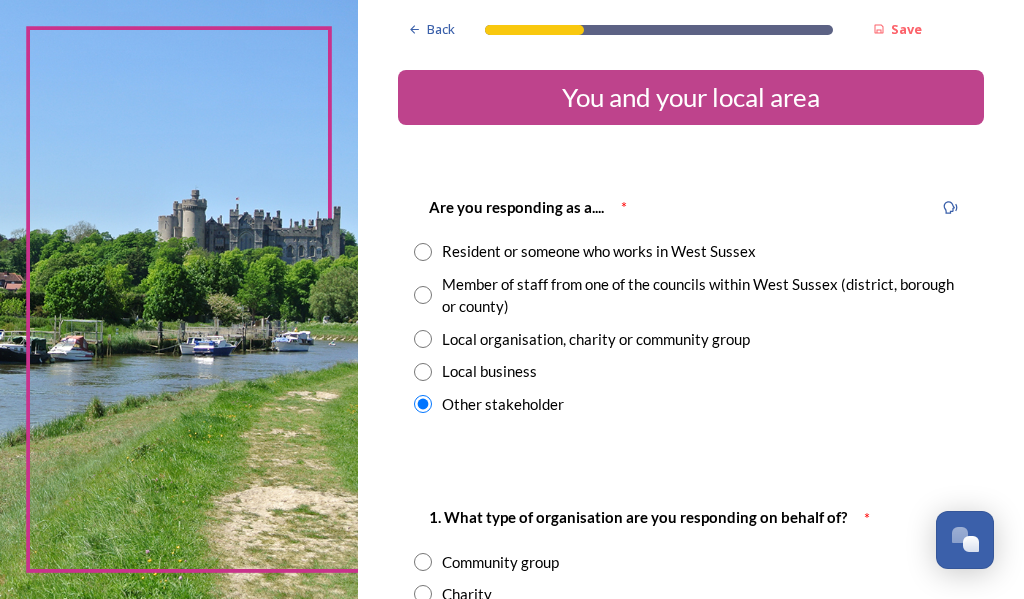 scroll, scrollTop: 100, scrollLeft: 0, axis: vertical 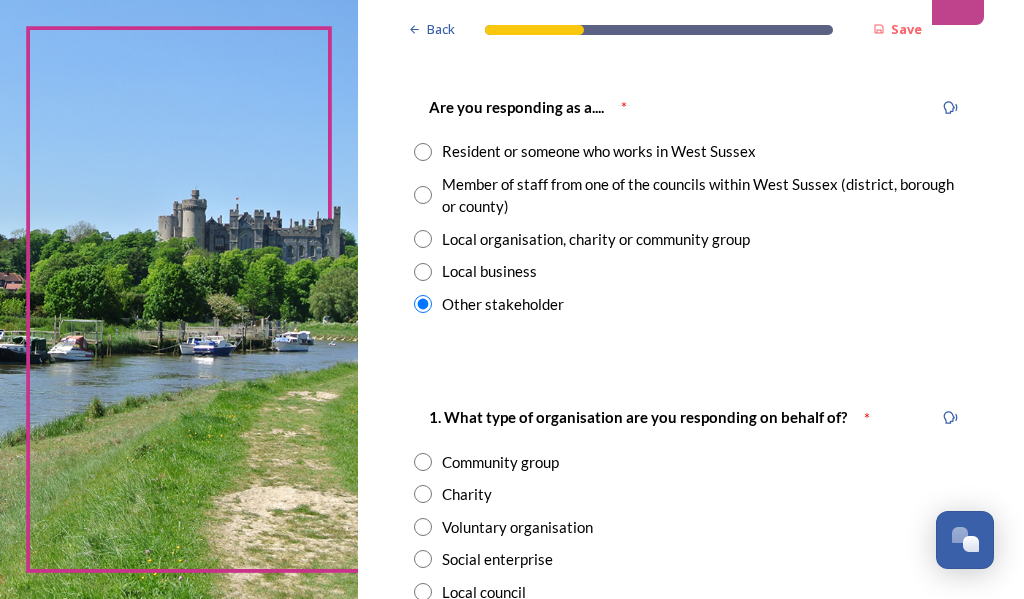 click at bounding box center (423, 152) 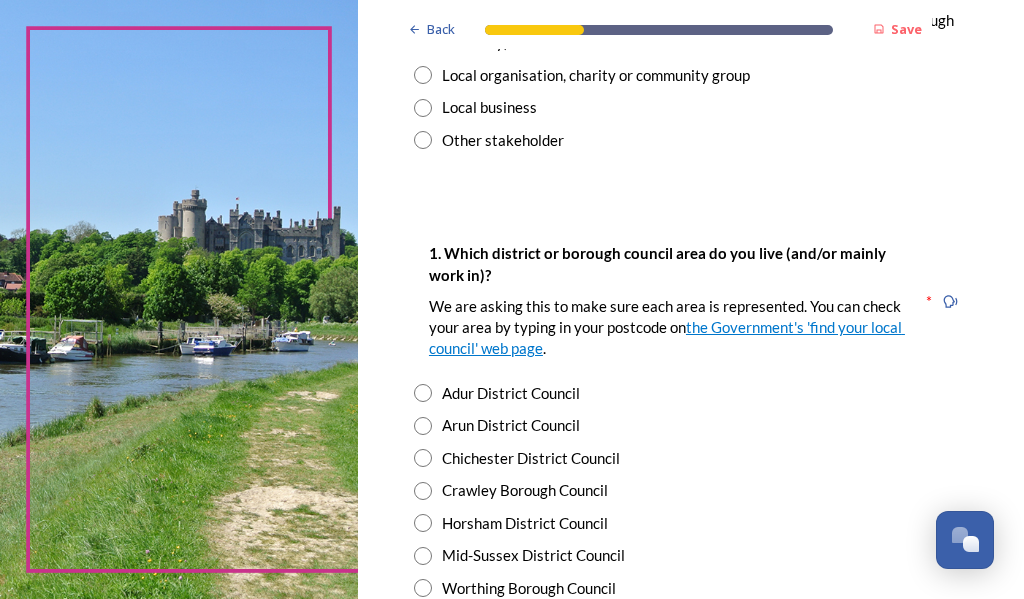 scroll, scrollTop: 300, scrollLeft: 0, axis: vertical 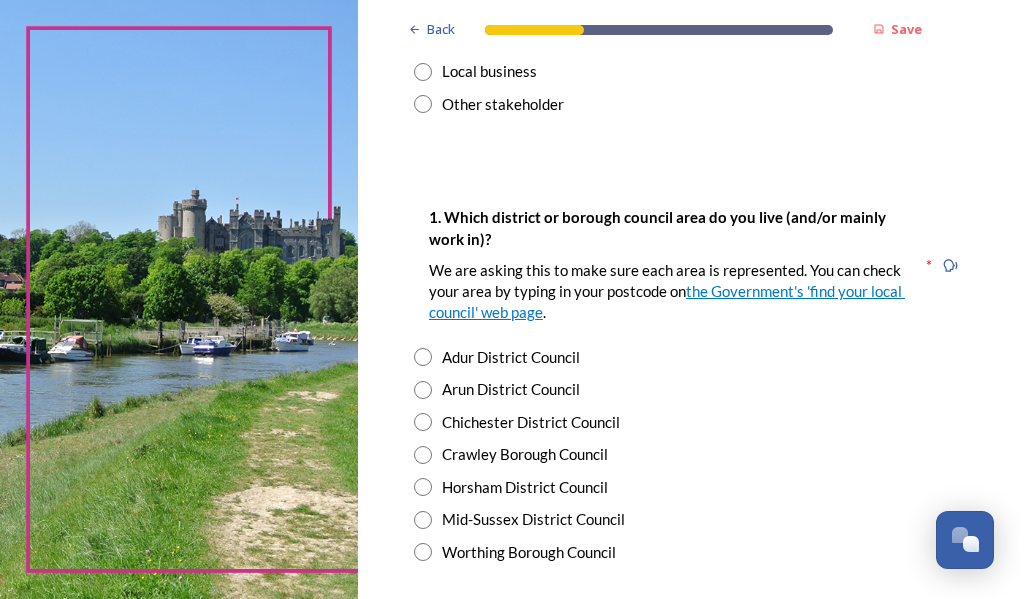 click at bounding box center (423, 357) 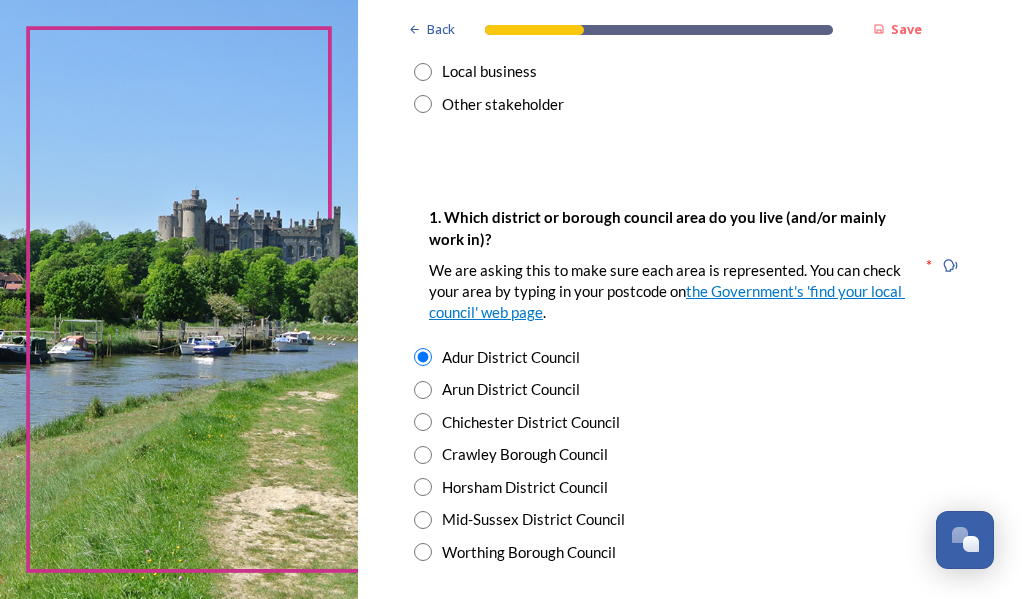 click at bounding box center (423, 357) 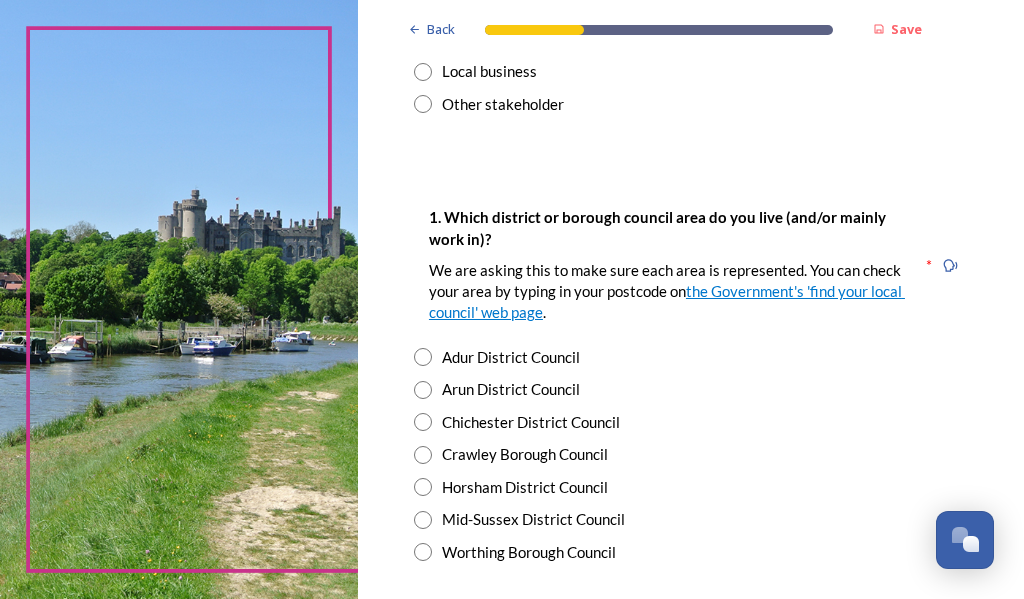 click at bounding box center (423, 357) 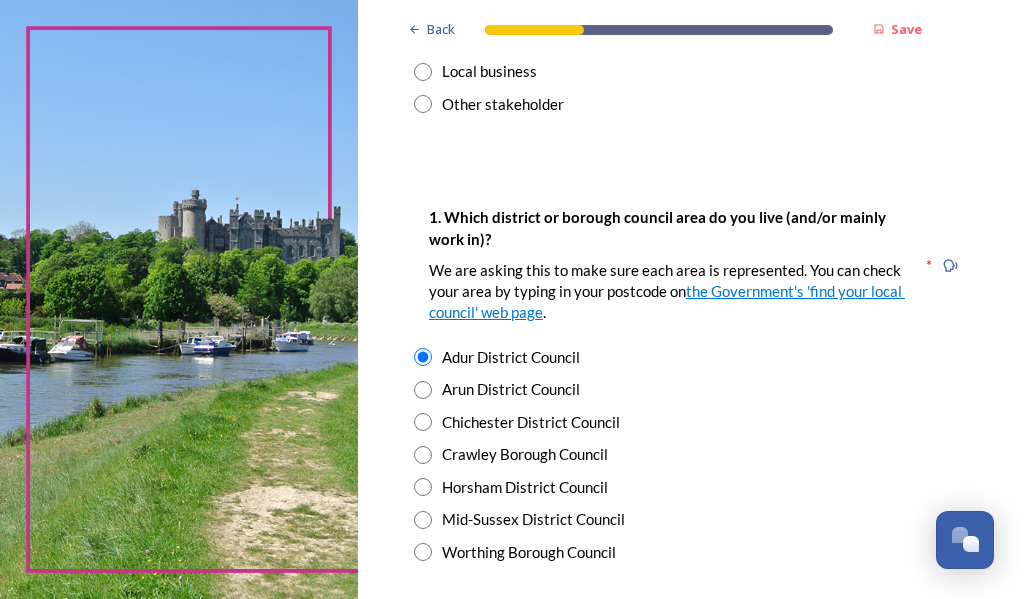 click at bounding box center (423, 357) 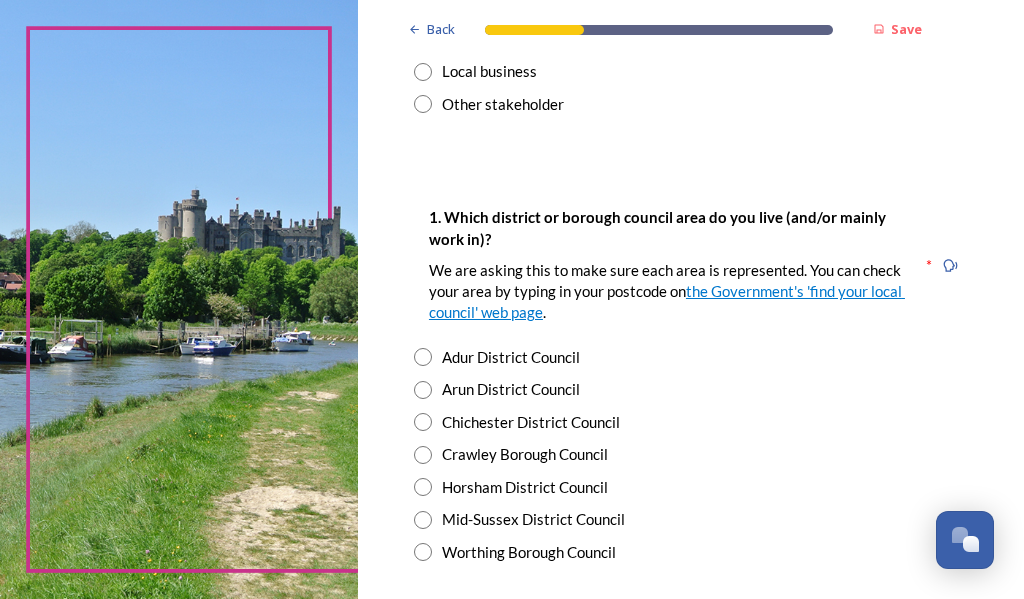 click at bounding box center (423, 357) 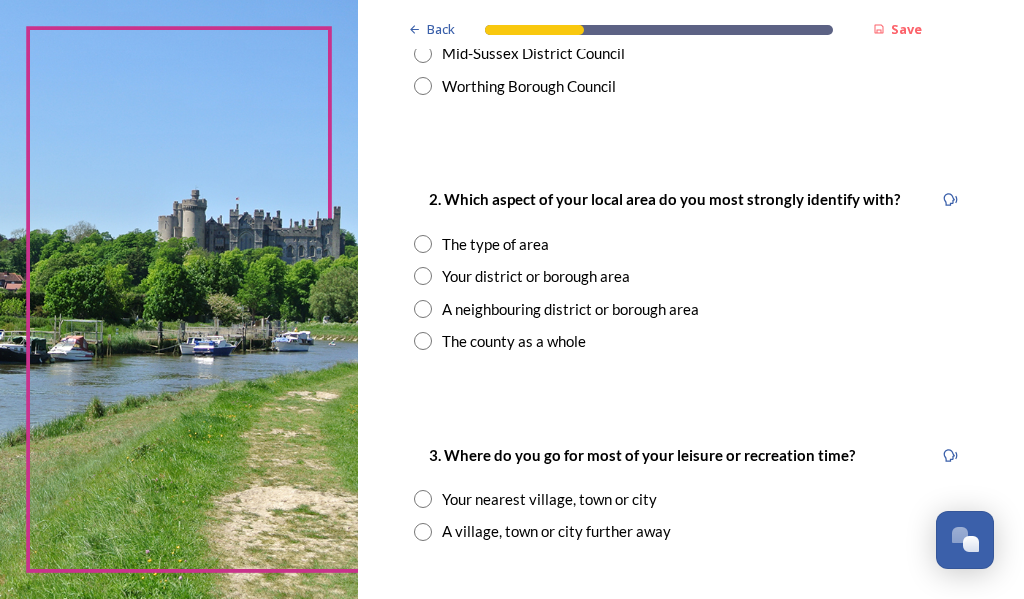 scroll, scrollTop: 800, scrollLeft: 0, axis: vertical 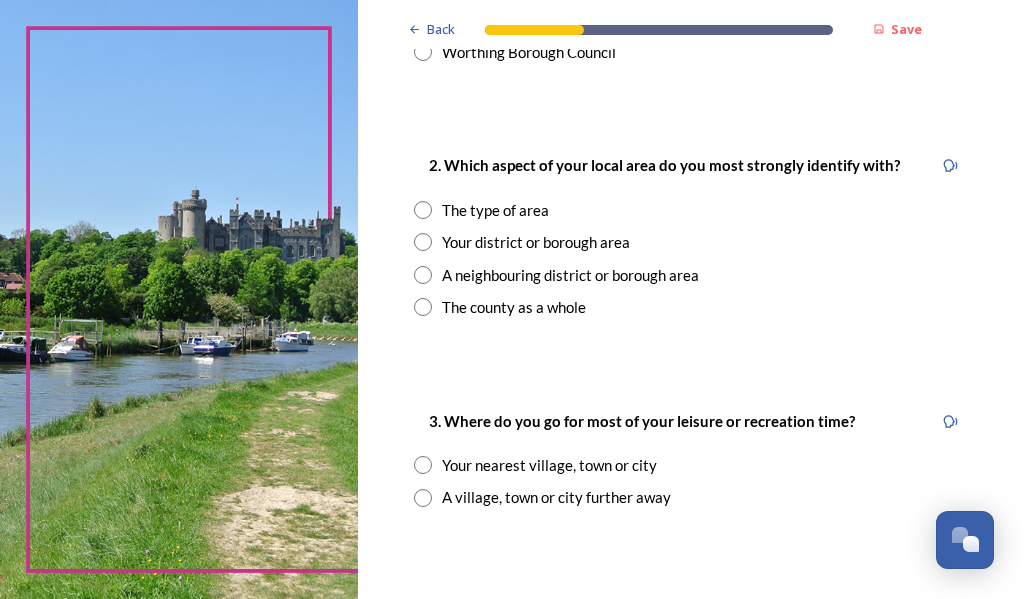 click at bounding box center [423, 242] 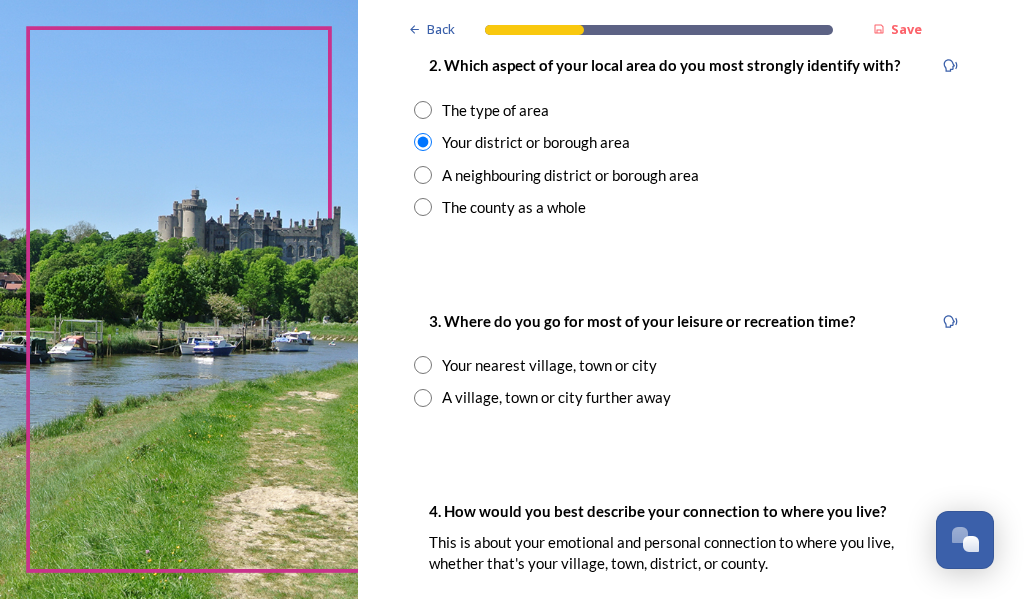 scroll, scrollTop: 1000, scrollLeft: 0, axis: vertical 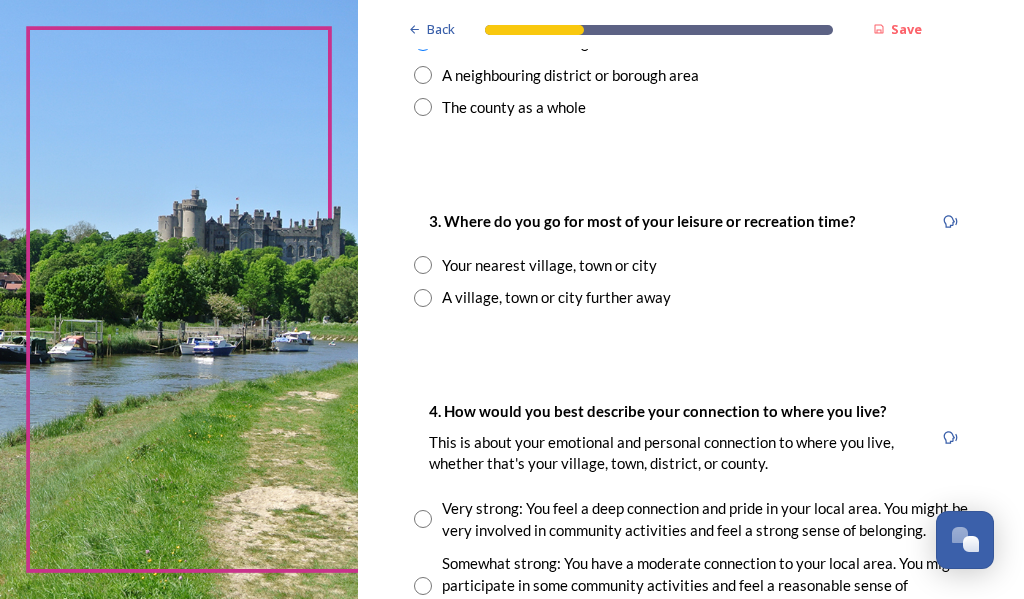 click at bounding box center (423, 265) 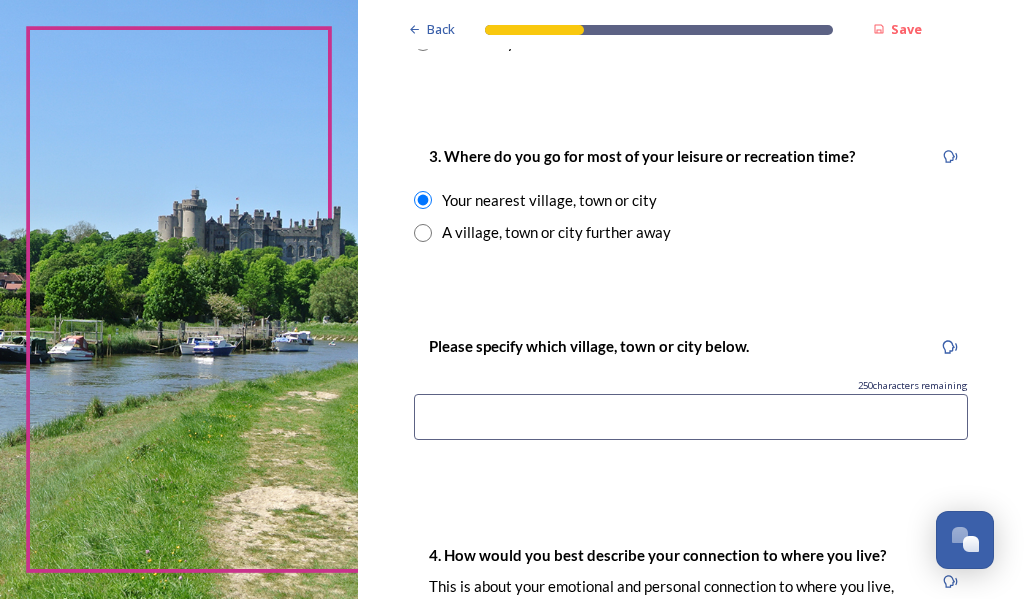 scroll, scrollTop: 1100, scrollLeft: 0, axis: vertical 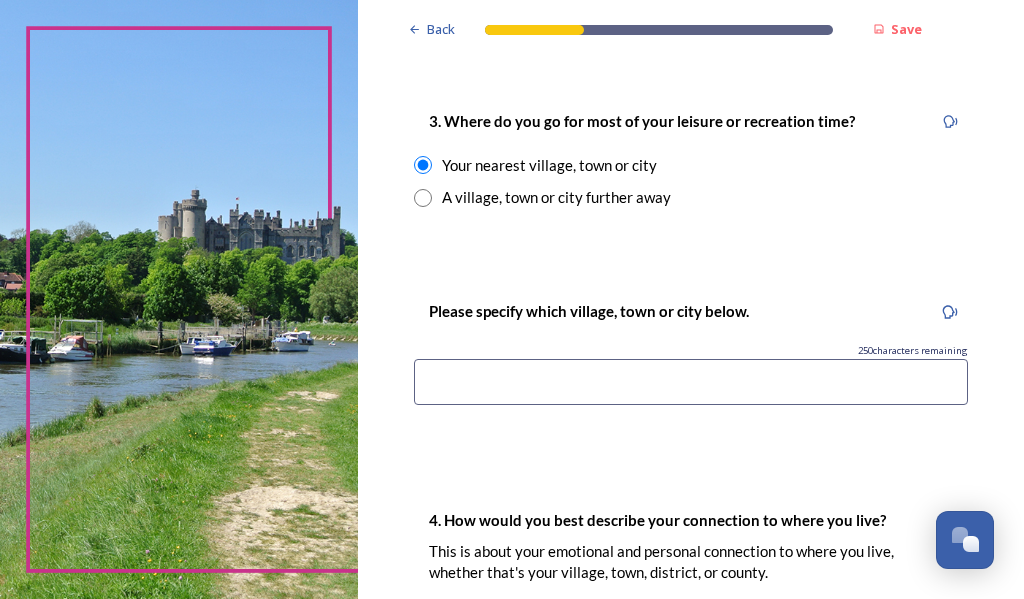 click at bounding box center (691, 382) 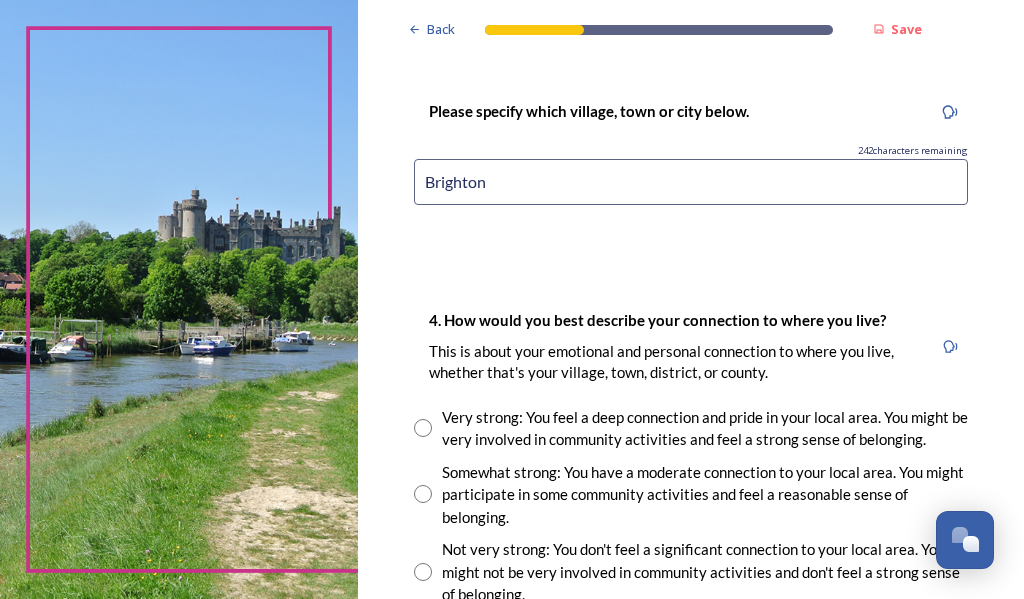 scroll, scrollTop: 1400, scrollLeft: 0, axis: vertical 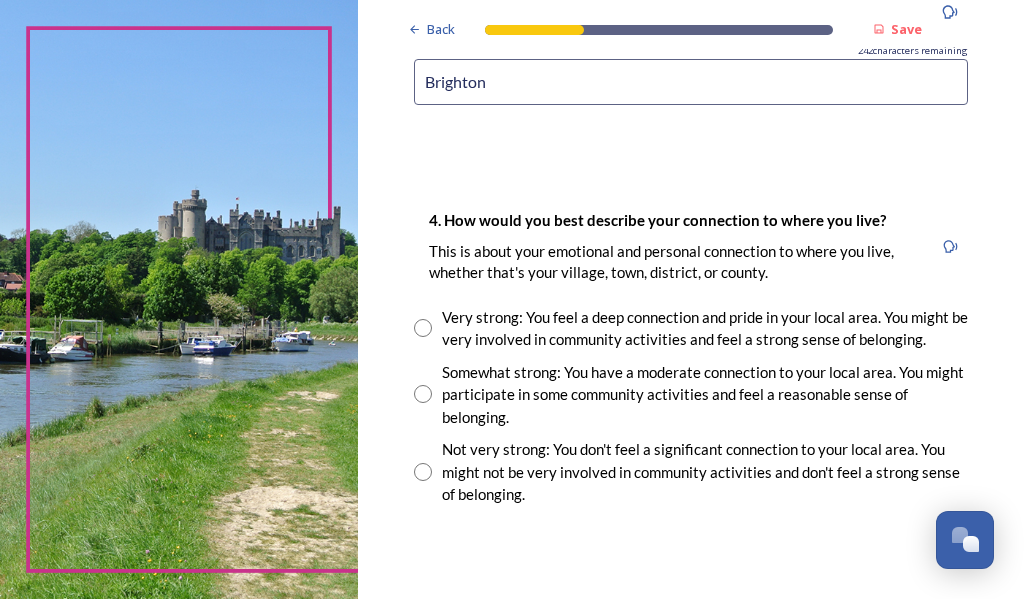 type on "Brighton" 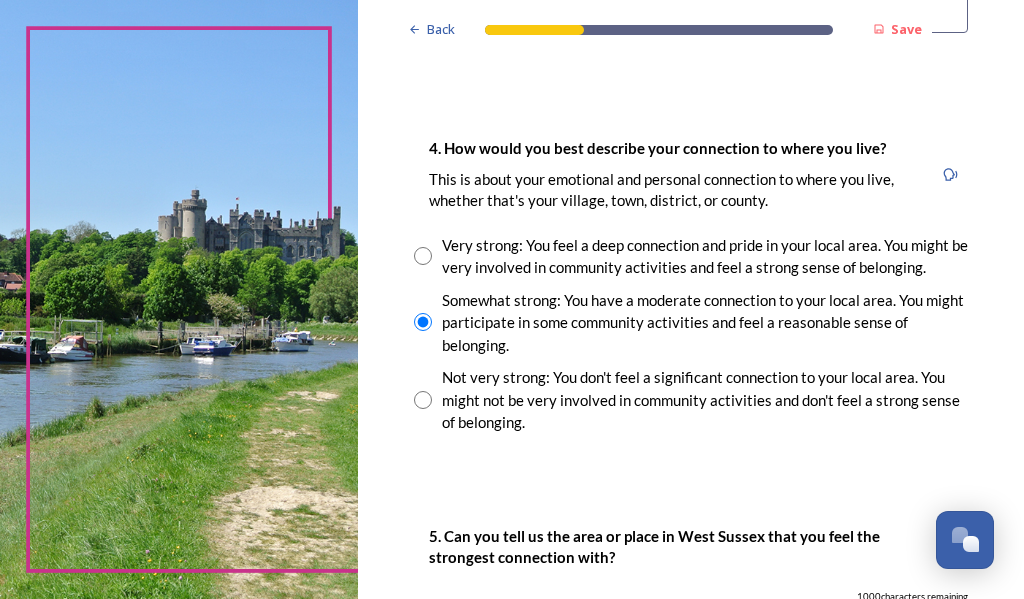 scroll, scrollTop: 1700, scrollLeft: 0, axis: vertical 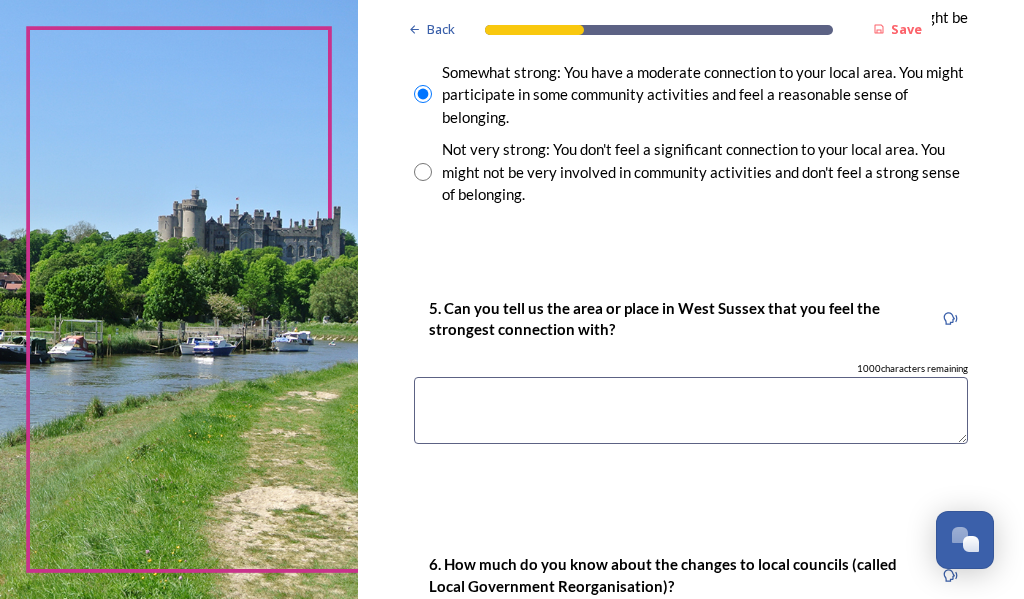 click at bounding box center (691, 410) 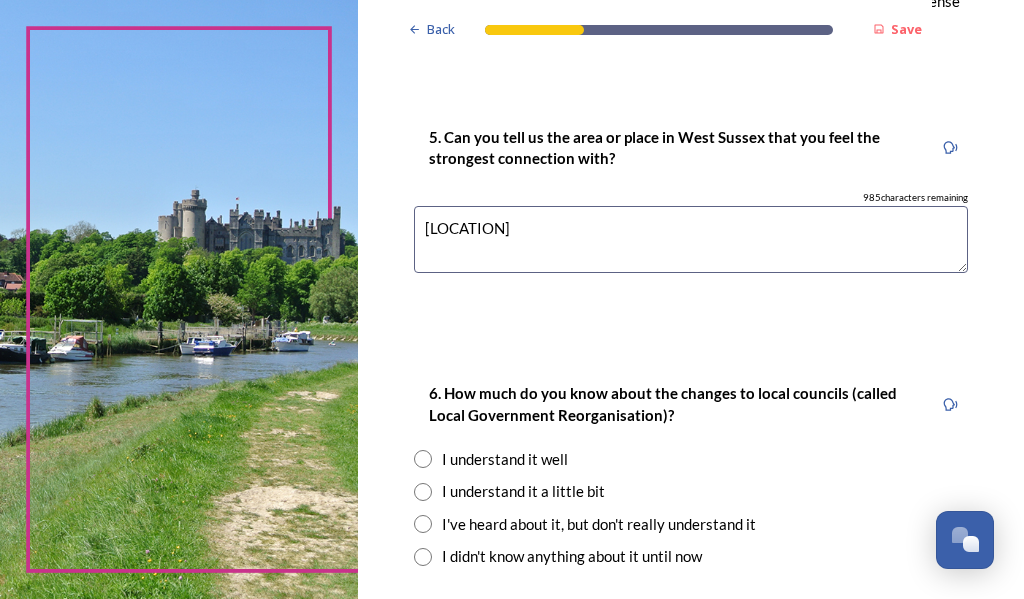 scroll, scrollTop: 1900, scrollLeft: 0, axis: vertical 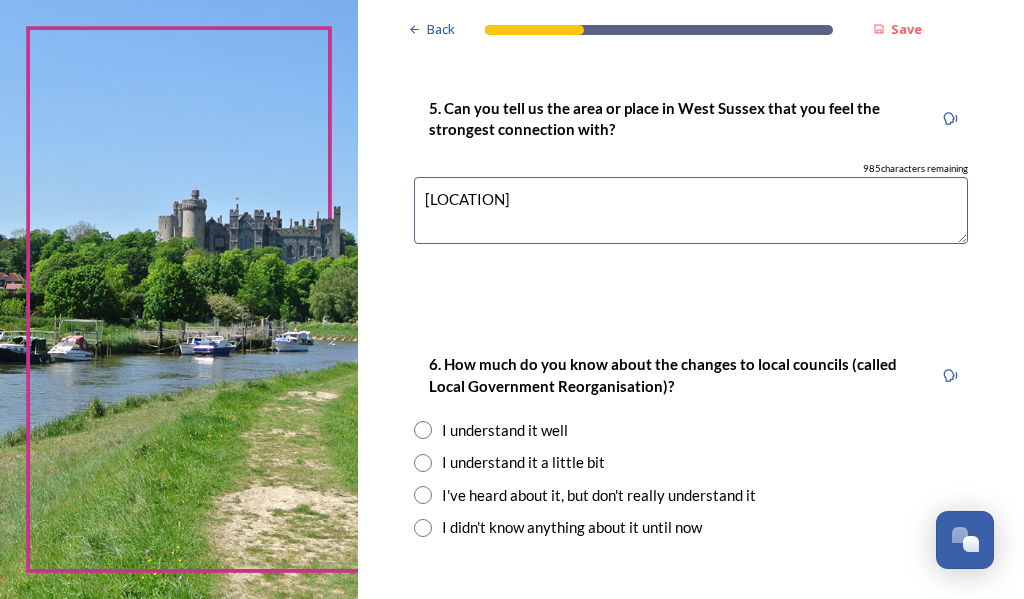 type on "[LOCATION]" 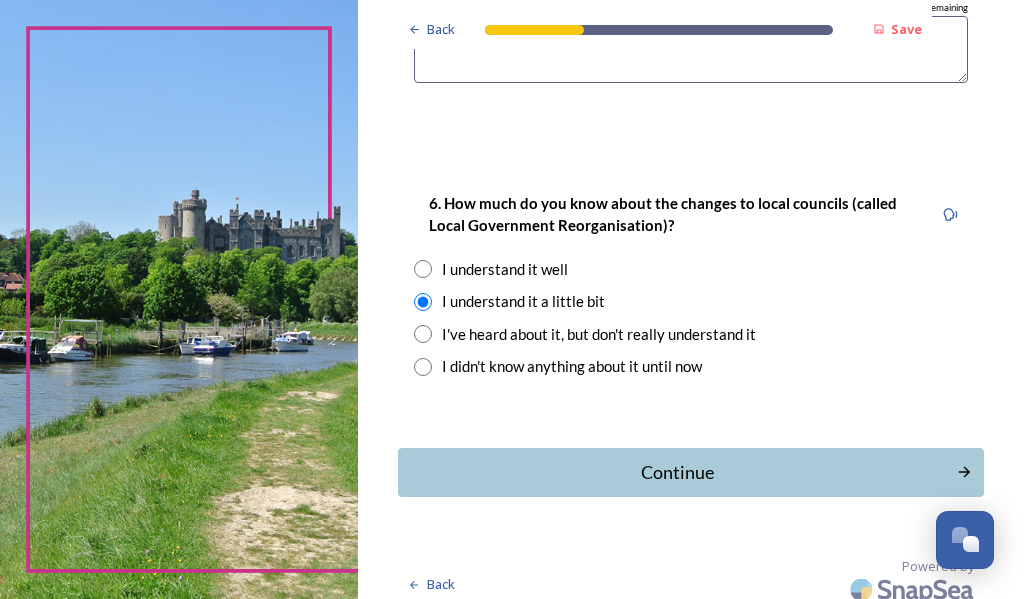 scroll, scrollTop: 2075, scrollLeft: 0, axis: vertical 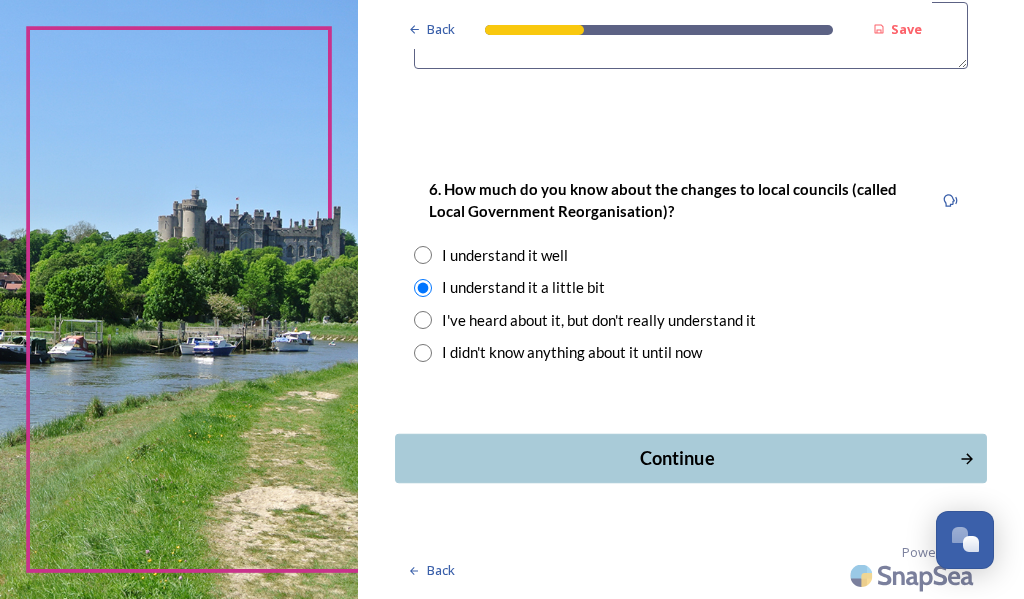 click on "Continue" at bounding box center [677, 458] 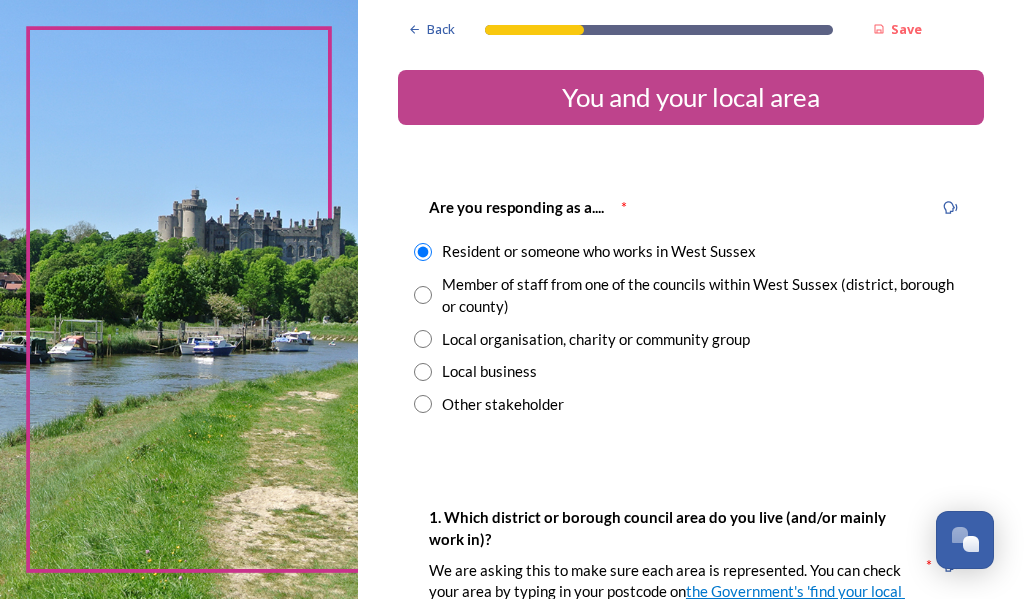 click on "Back Save You and your local area Are you responding as a.... * Resident or someone who works in West Sussex Member of staff from one of the councils within West Sussex (district, borough or county) Local organisation, charity or community group Local business Other stakeholder 1. Which district or borough council area do you live (and/or mainly work in)? We are asking this to make sure each area is represented. You can check your area by typing in your postcode on the Government's 'find your local council' web page . * [DISTRICT] [DISTRICT] [DISTRICT] [DISTRICT] [DISTRICT] [DISTRICT] [DISTRICT] 2. Which aspect of your local area do you most strongly identify with? The type of area Your district or borough area A neighbouring district or borough area The county as a whole 3. Where do you go for most of your leisure or recreation time? Your nearest village, town or city A village, town or city further away 242" at bounding box center (691, 299) 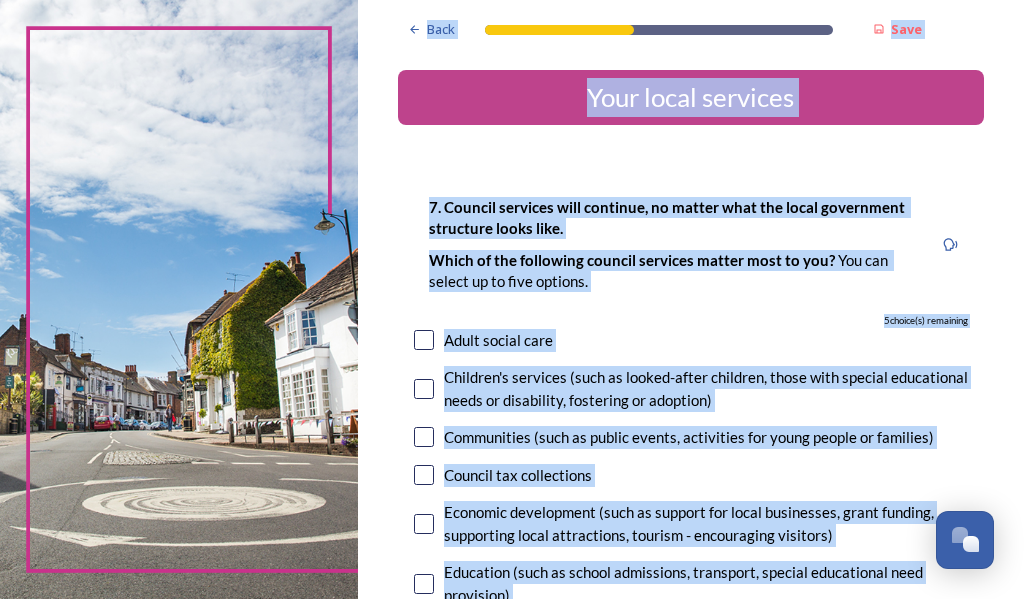 click on "7. Council services will continue, no matter what the local government structure looks like.  ﻿﻿Which of the following council services matter most to you?  You can select up to five options. 5  choice(s) remaining Adult social care   Children's services (such as looked-after children, those with special educational needs or disability, fostering or adoption) Communities (such as public events, activities for young people or families) Council tax collections Economic development (such as support for local businesses, grant funding, supporting local attractions, tourism - encouraging visitors)  Education (such as school admissions, transport, special educational need provision)  Environmental health and licensing (food safety inspections, licences for businesses such as taxis and alcohol, getting rid of pests) Housing and homeless prevention Leisure, sports and cultural facilities (such as leisure centres, theatres, museums) Libraries Parks and green spaces Public safety Trading standards" at bounding box center (691, 725) 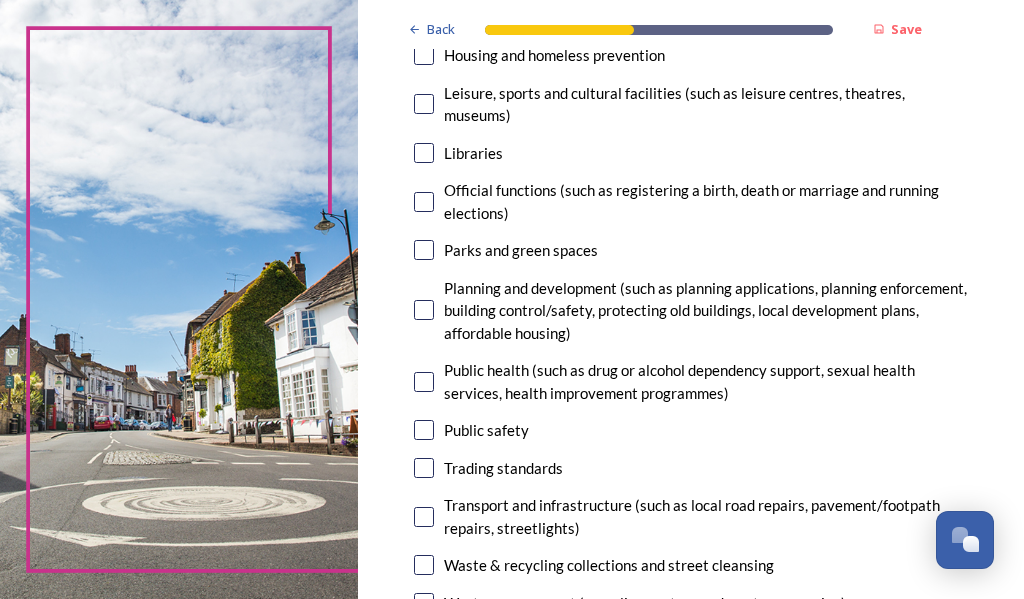 scroll, scrollTop: 700, scrollLeft: 0, axis: vertical 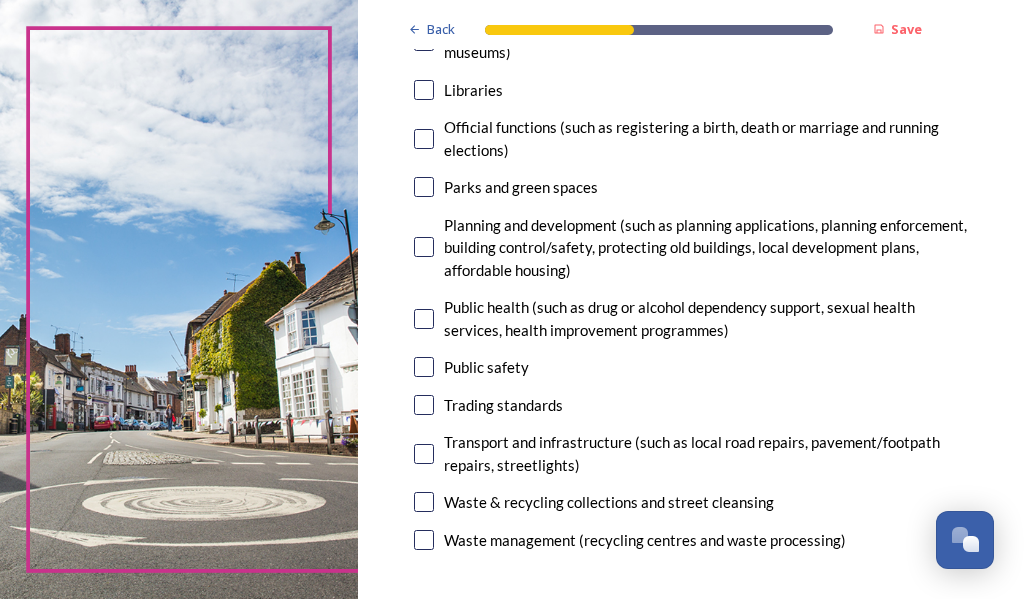 click at bounding box center [424, 540] 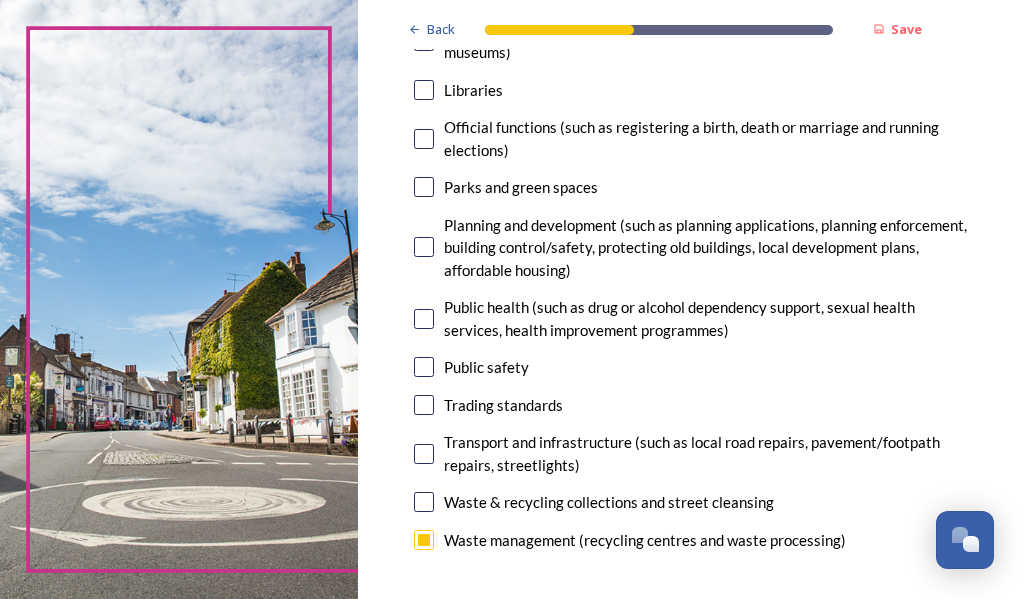click at bounding box center (424, 540) 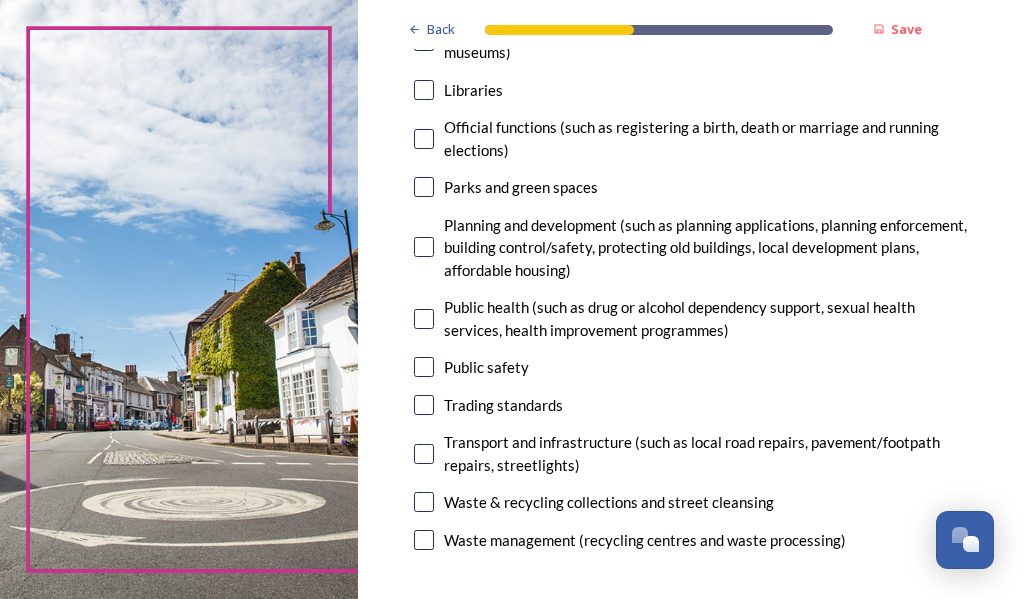 click at bounding box center (424, 540) 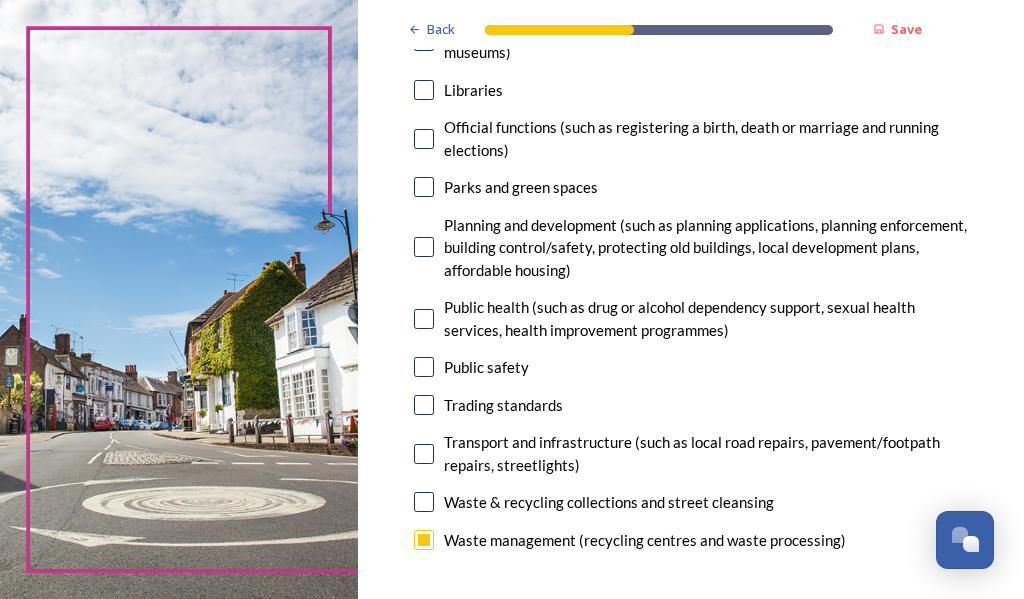 click at bounding box center [424, 502] 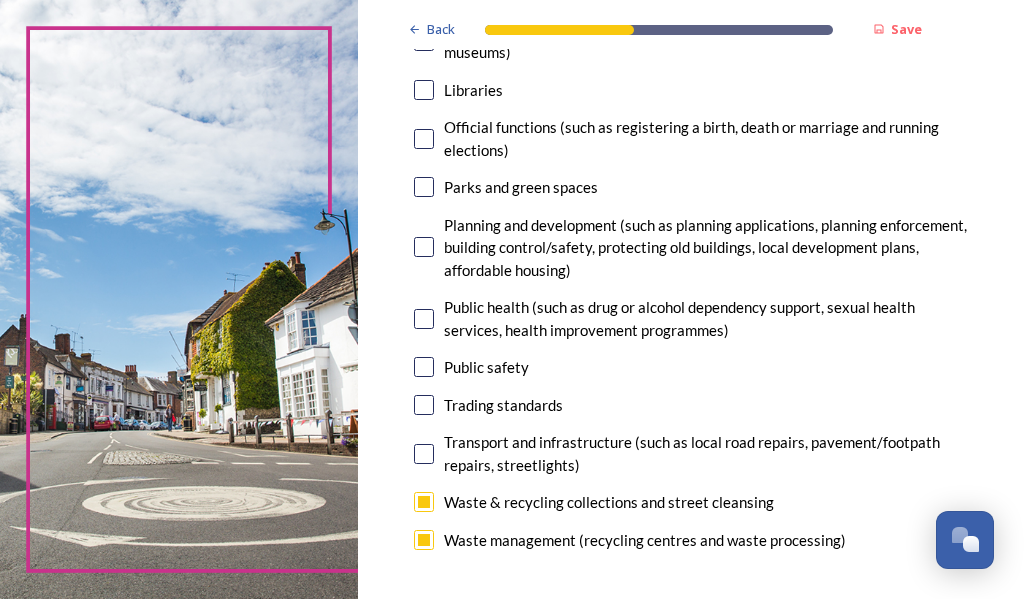 click at bounding box center (424, 502) 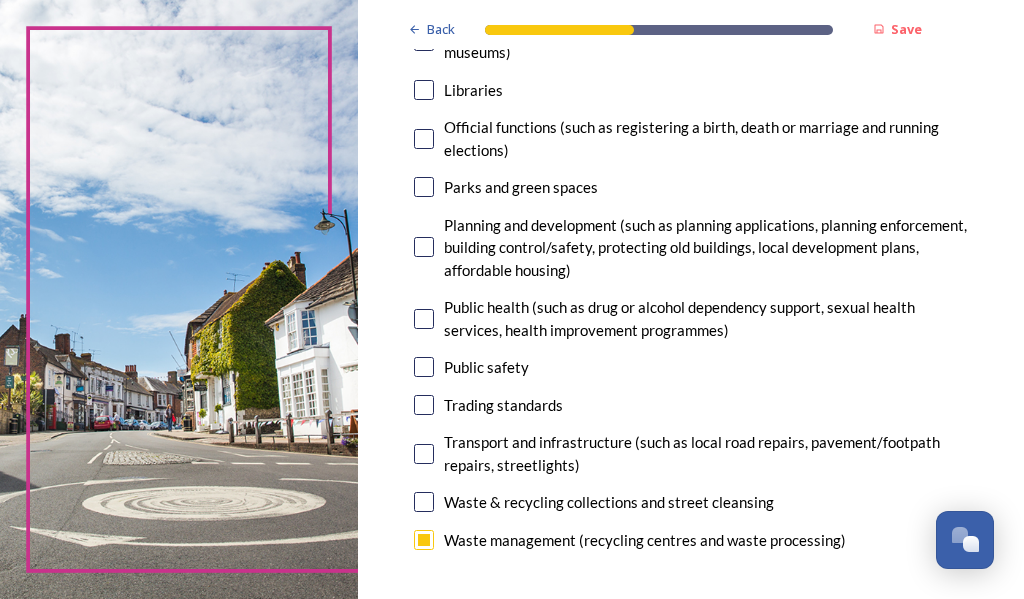 click at bounding box center [424, 502] 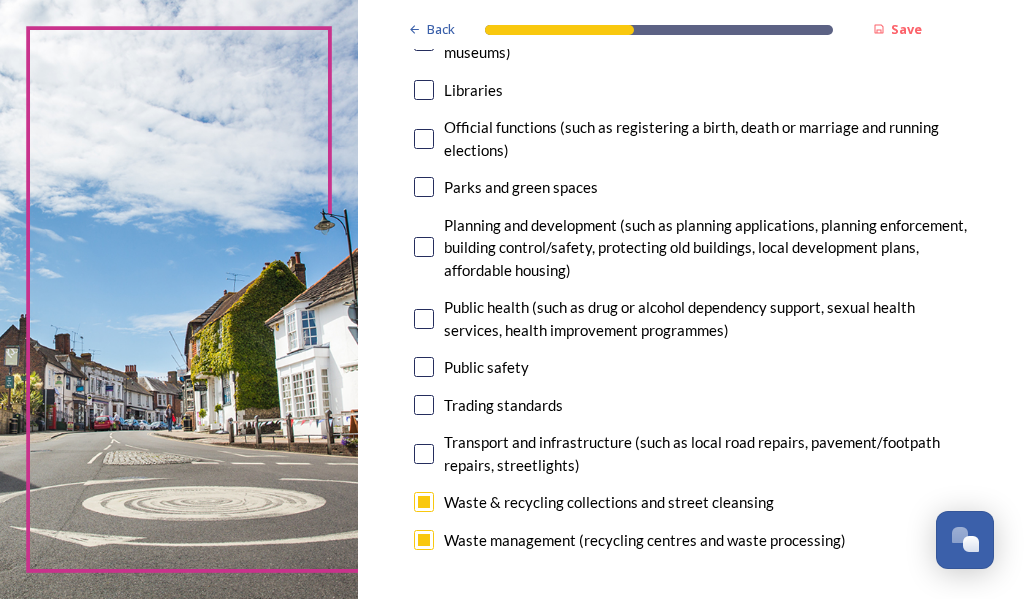 click at bounding box center (424, 454) 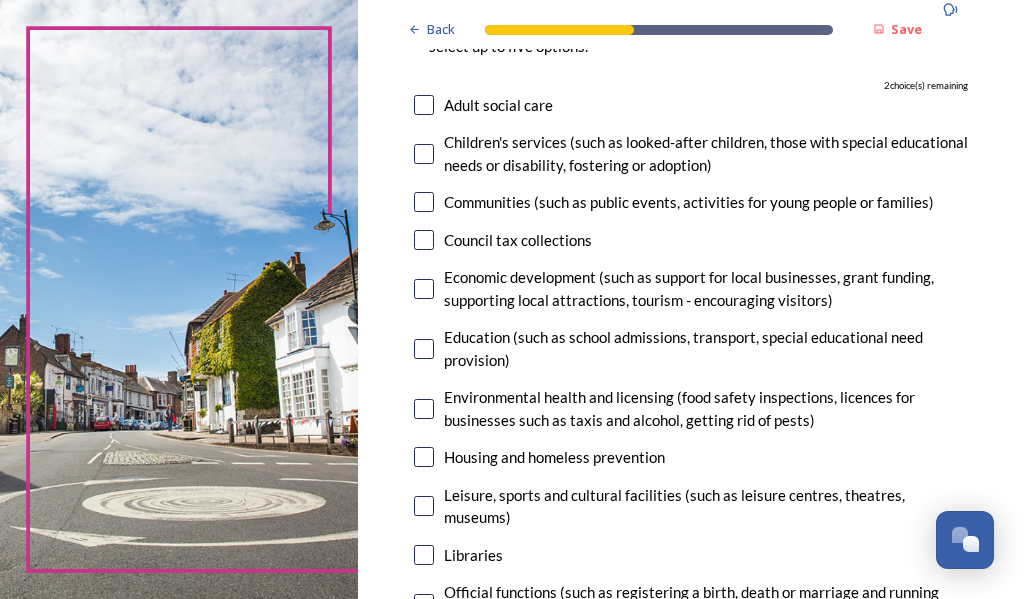 scroll, scrollTop: 200, scrollLeft: 0, axis: vertical 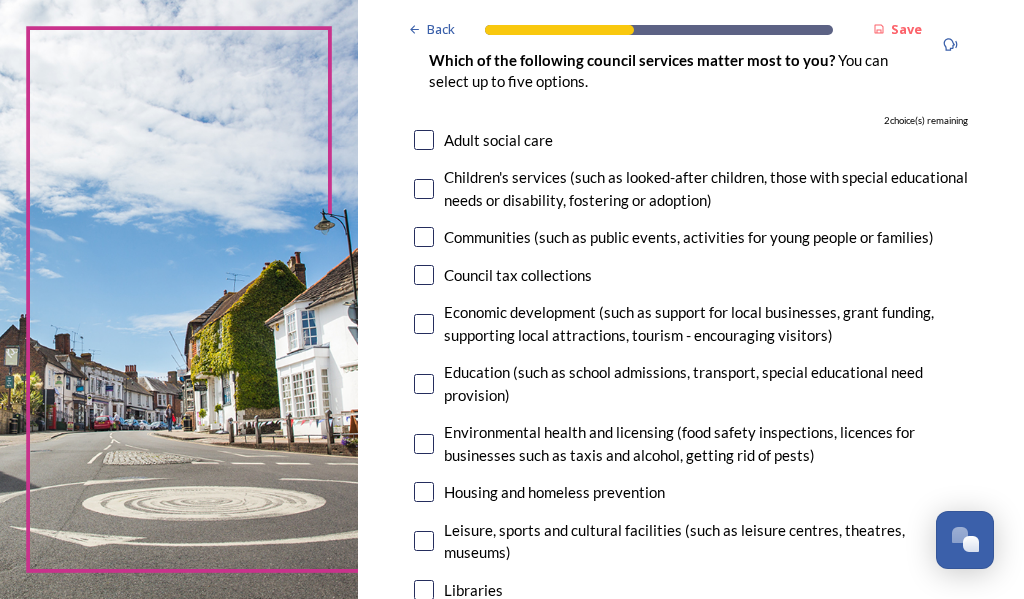 click at bounding box center (424, 237) 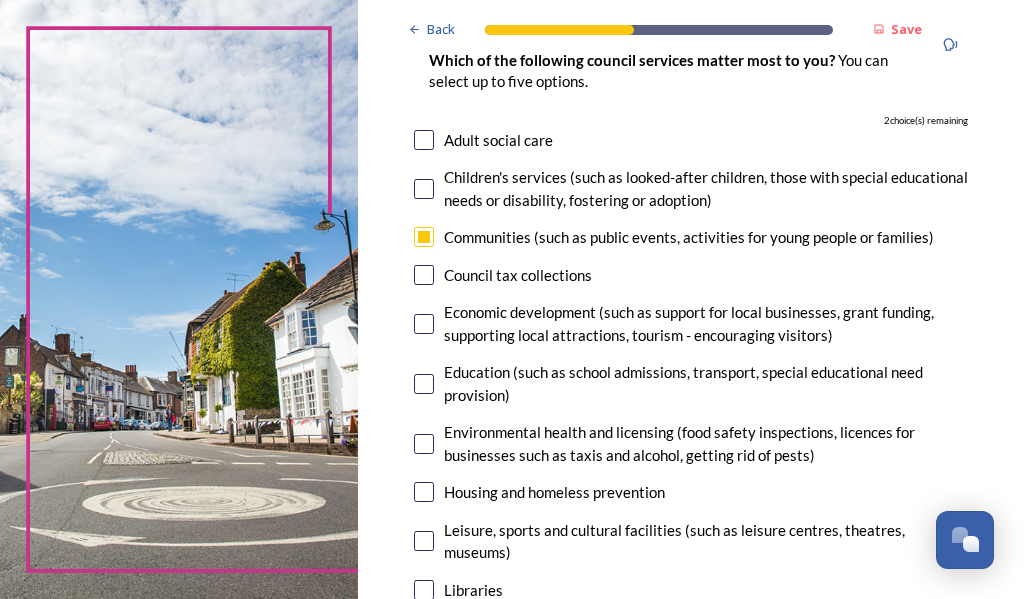 click at bounding box center (424, 237) 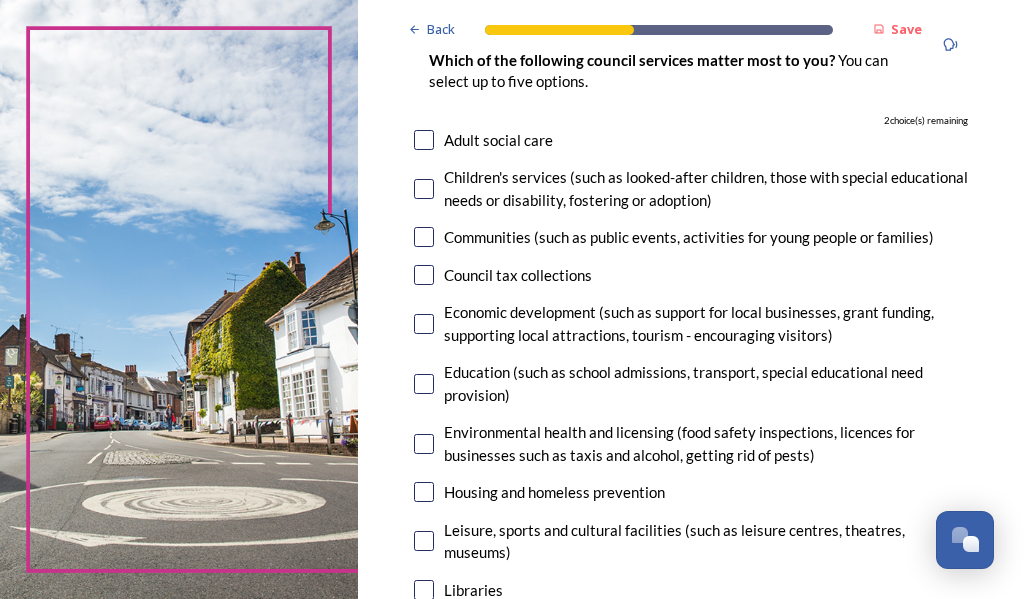 click at bounding box center (424, 237) 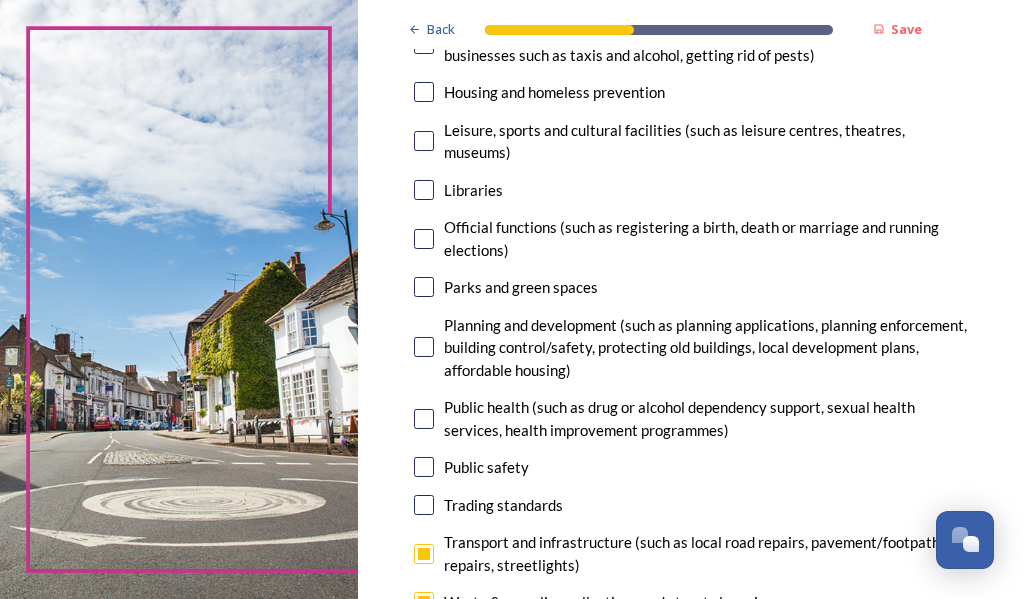 scroll, scrollTop: 700, scrollLeft: 0, axis: vertical 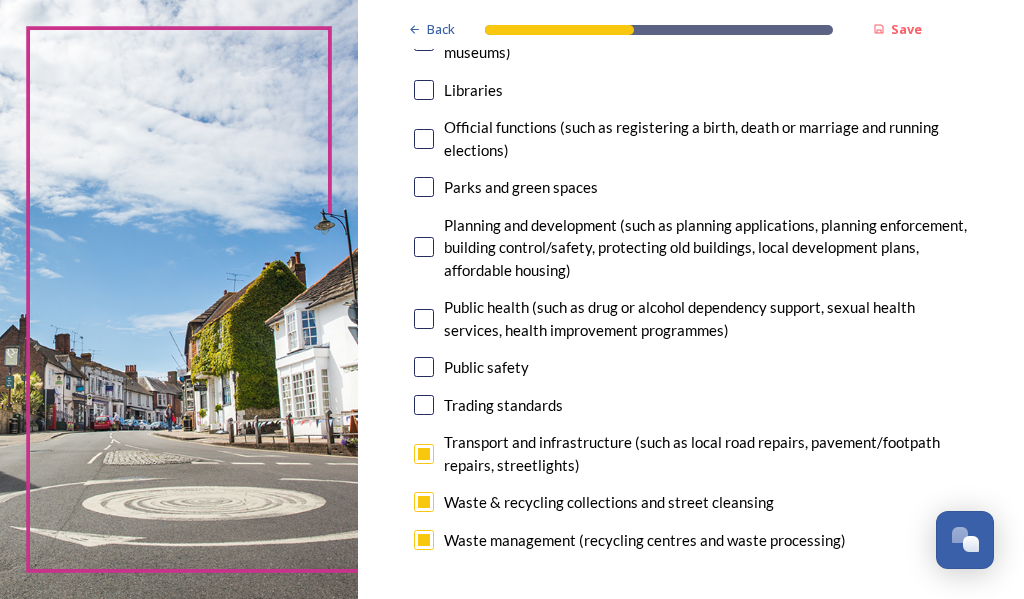 click at bounding box center [424, 367] 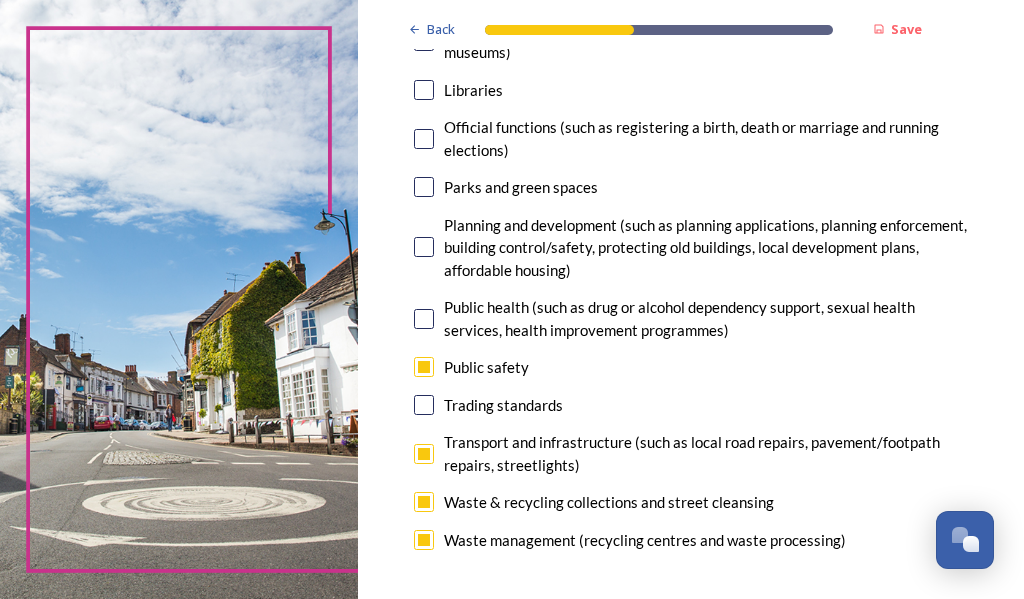click at bounding box center (424, 367) 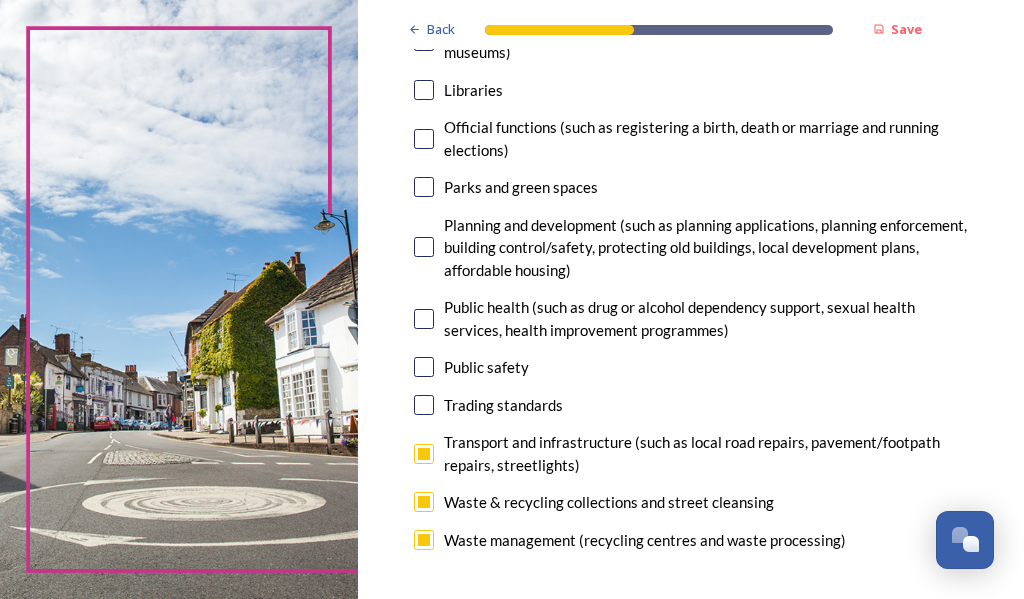 click at bounding box center (424, 367) 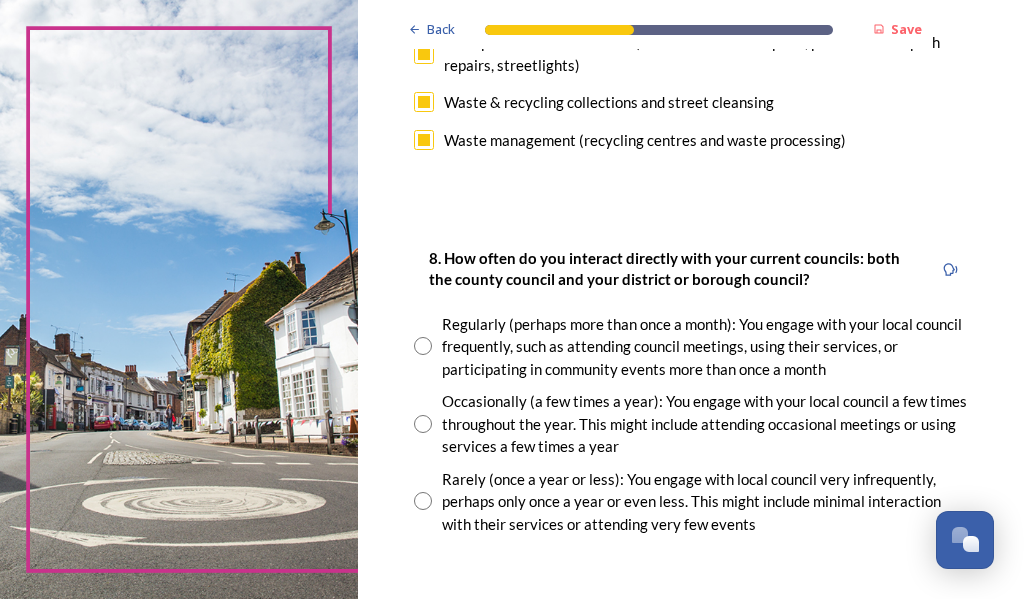 scroll, scrollTop: 1200, scrollLeft: 0, axis: vertical 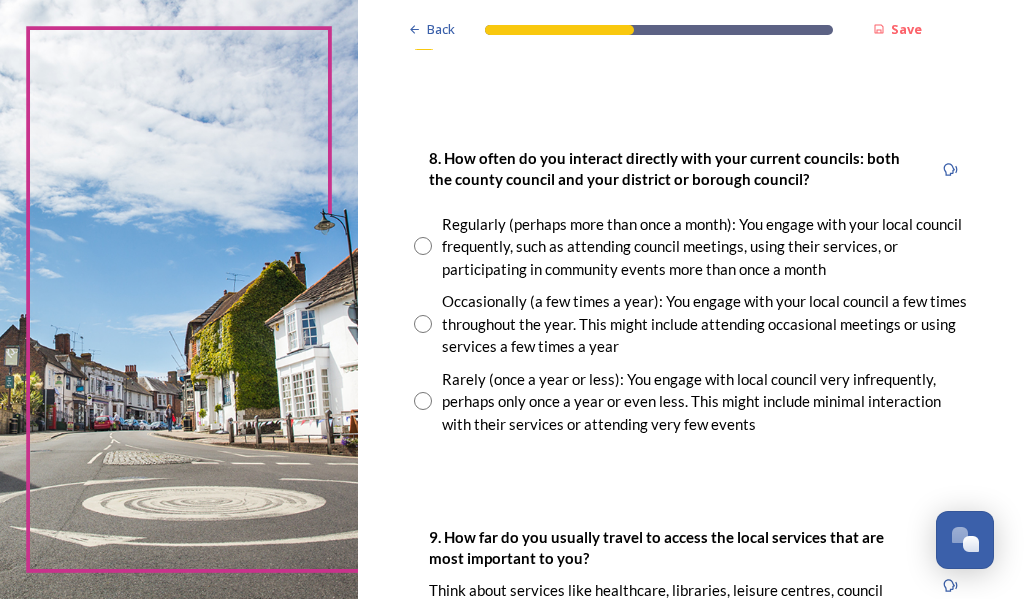 click at bounding box center (423, 401) 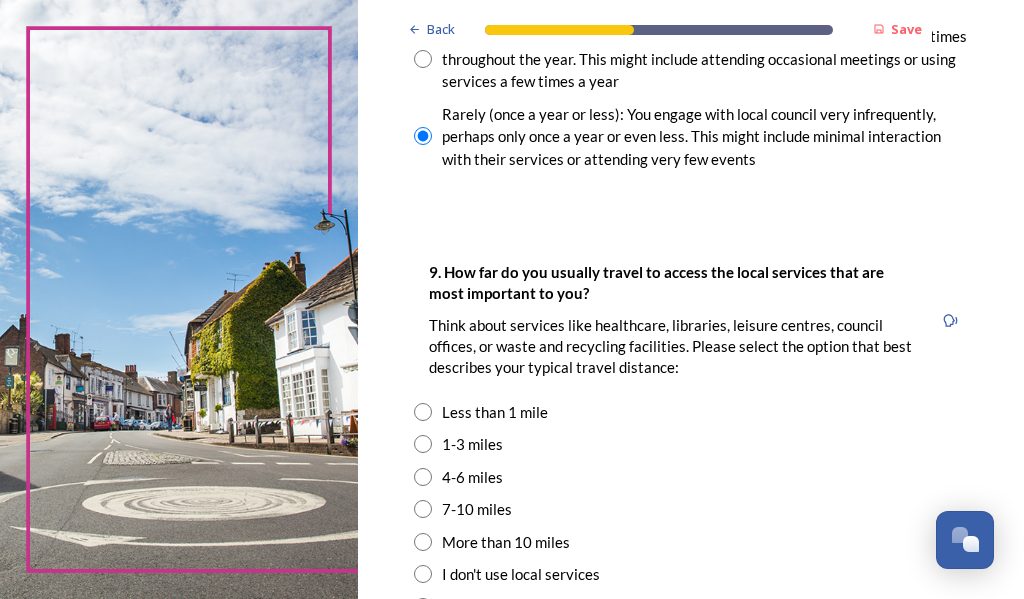 scroll, scrollTop: 1500, scrollLeft: 0, axis: vertical 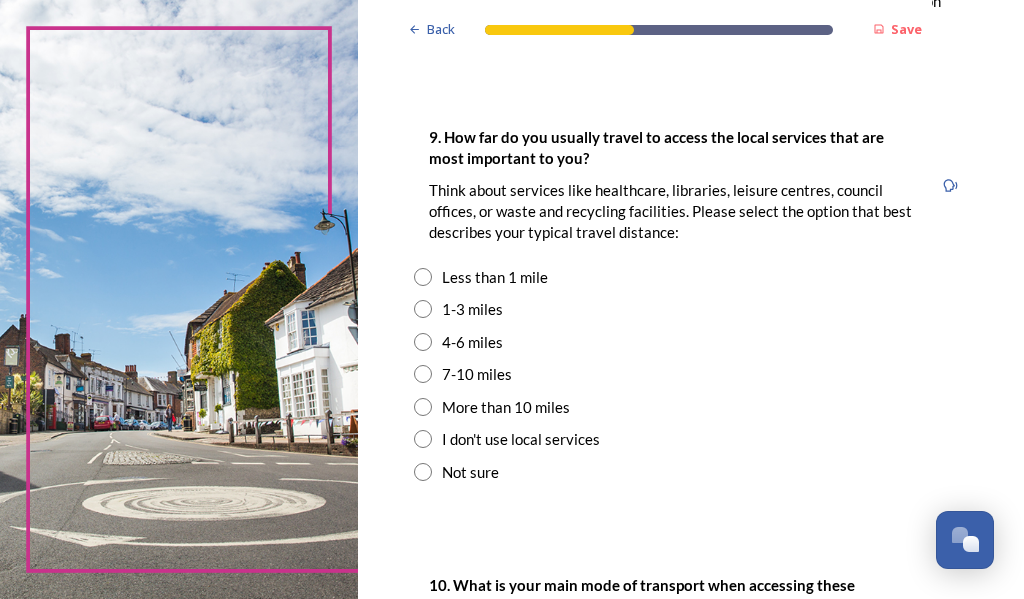 click at bounding box center [423, 309] 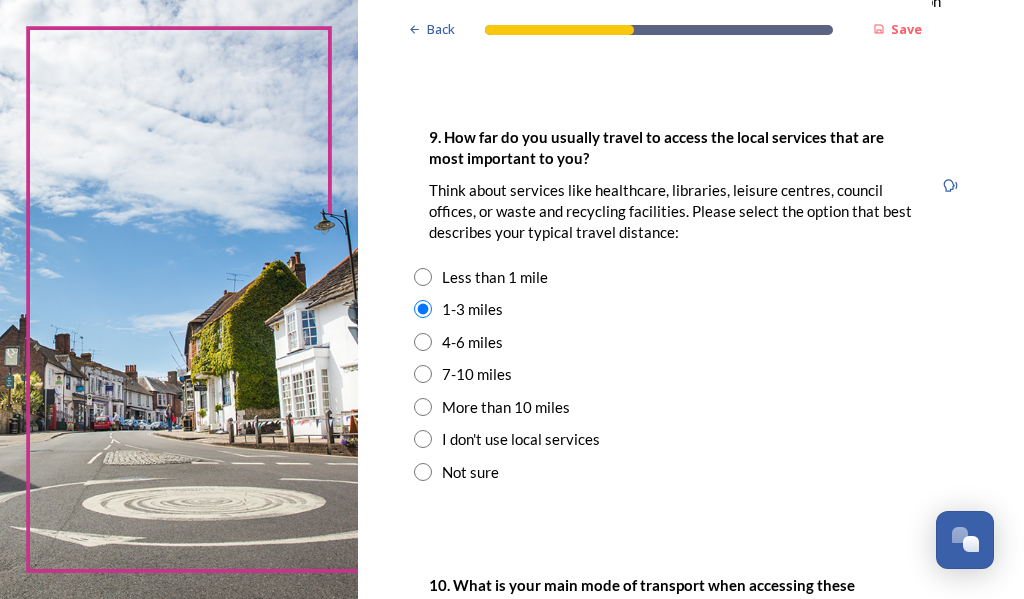 click at bounding box center [423, 309] 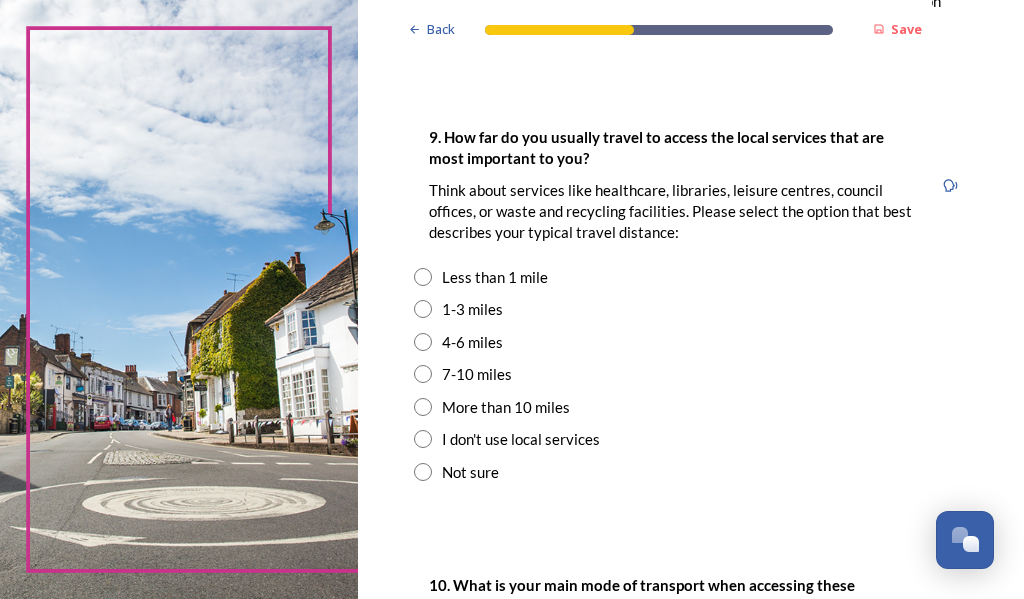 click at bounding box center [423, 309] 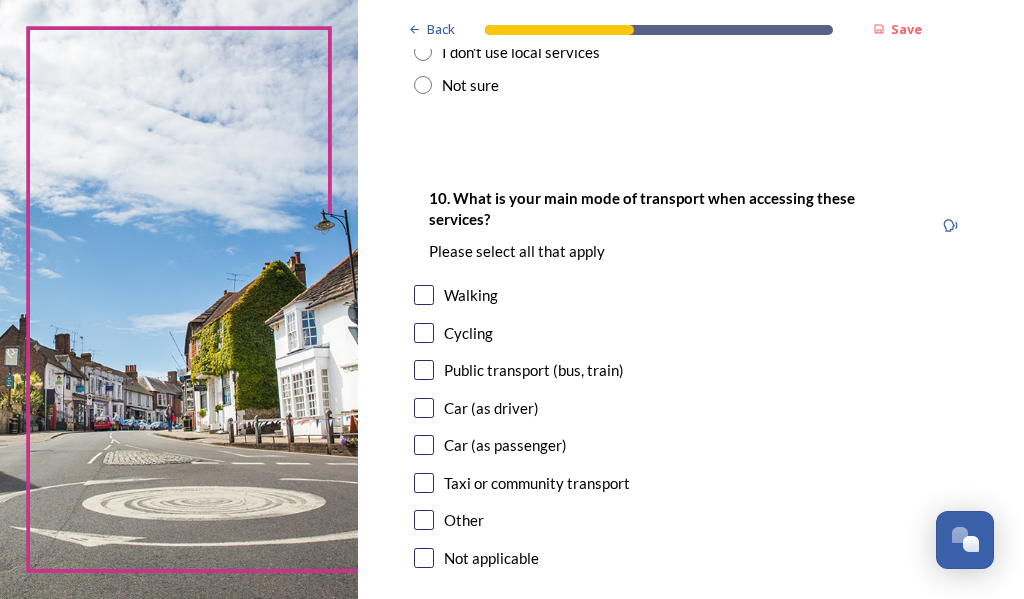 scroll, scrollTop: 2000, scrollLeft: 0, axis: vertical 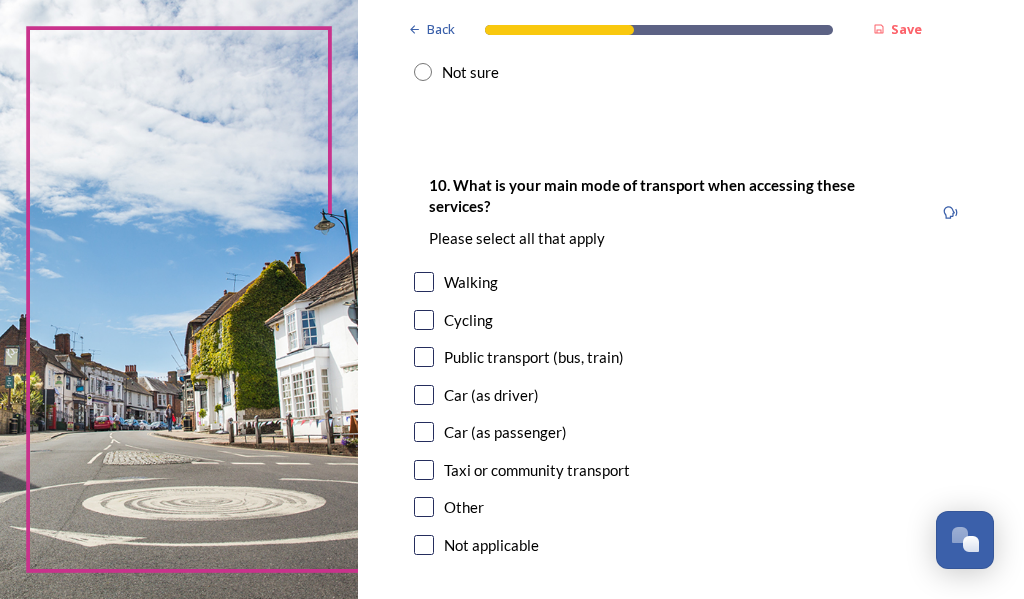 click at bounding box center [424, 357] 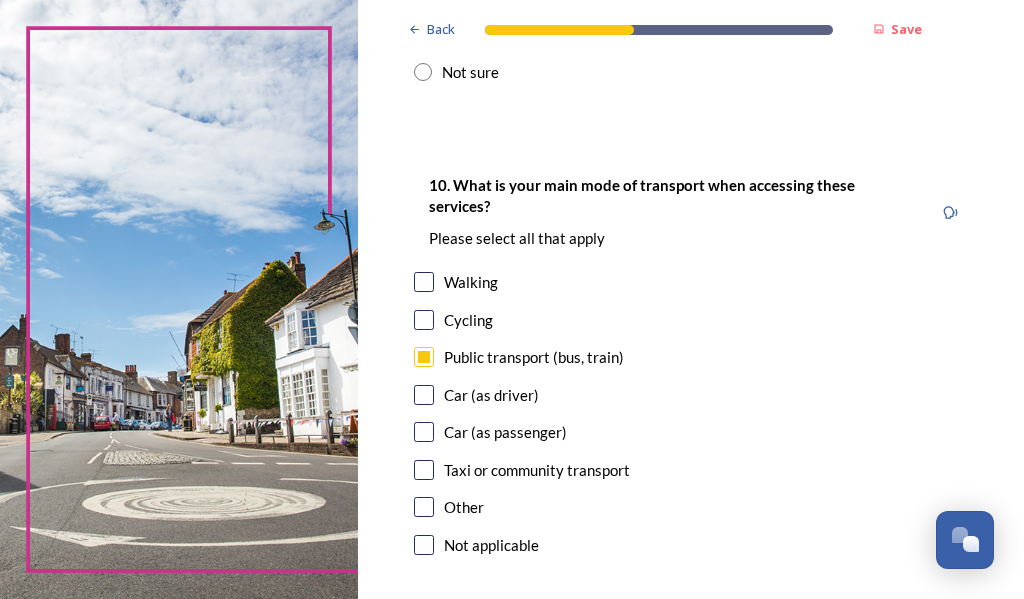 click at bounding box center [424, 357] 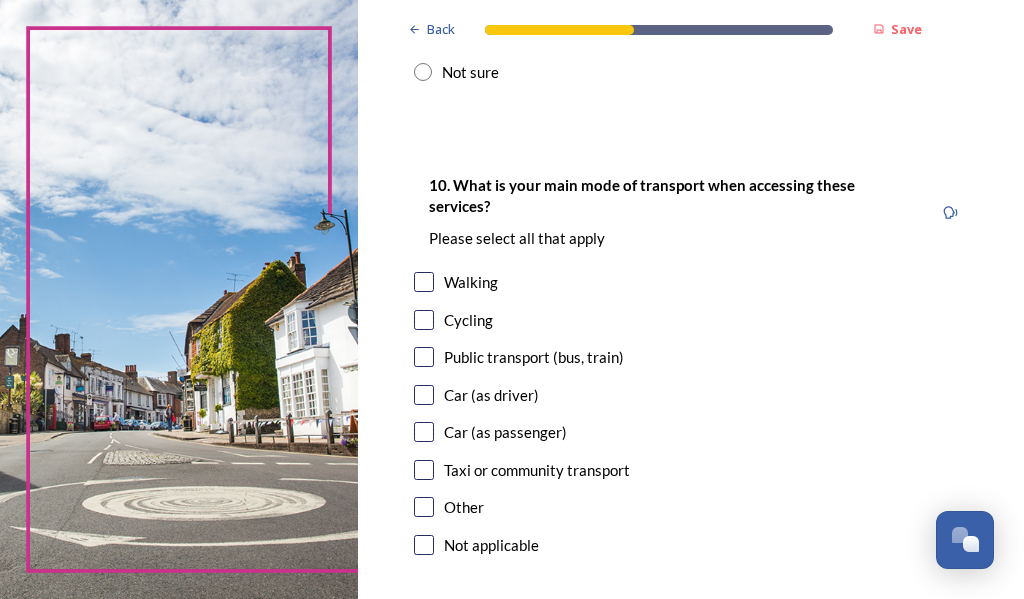 click at bounding box center (424, 357) 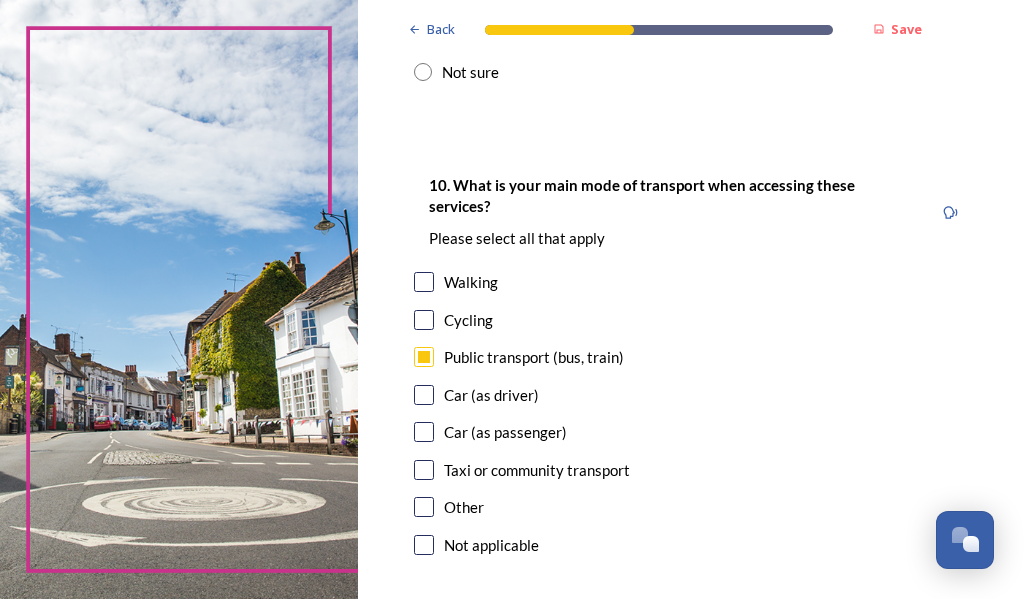 click at bounding box center [424, 357] 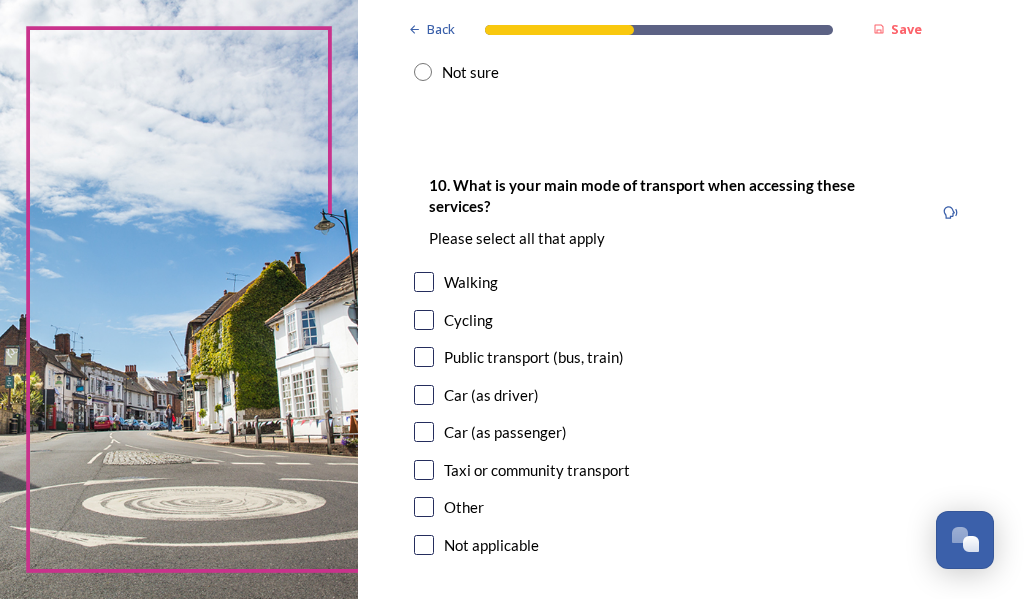 click at bounding box center [424, 357] 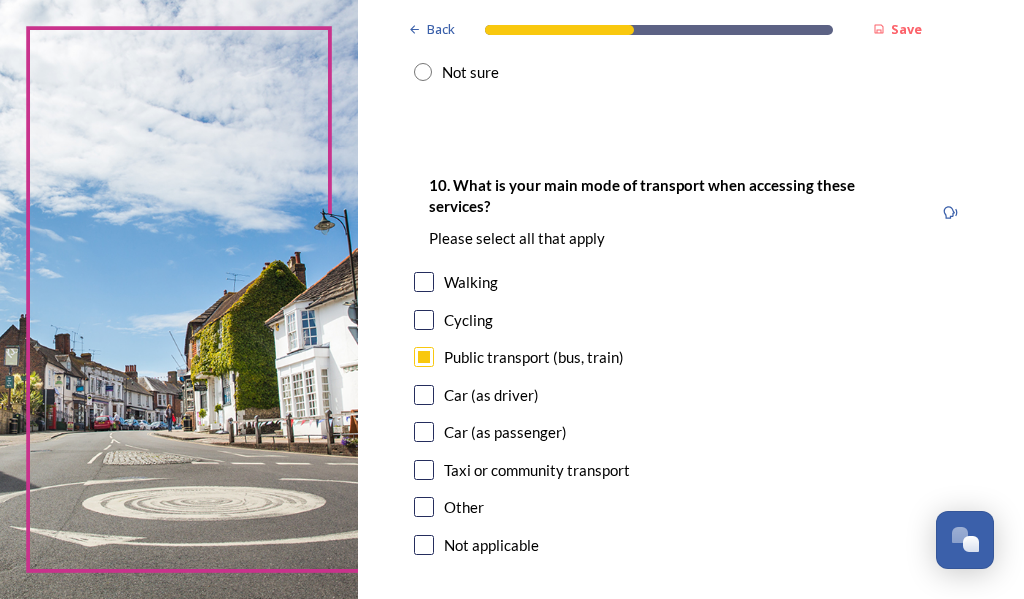 scroll, scrollTop: 2100, scrollLeft: 0, axis: vertical 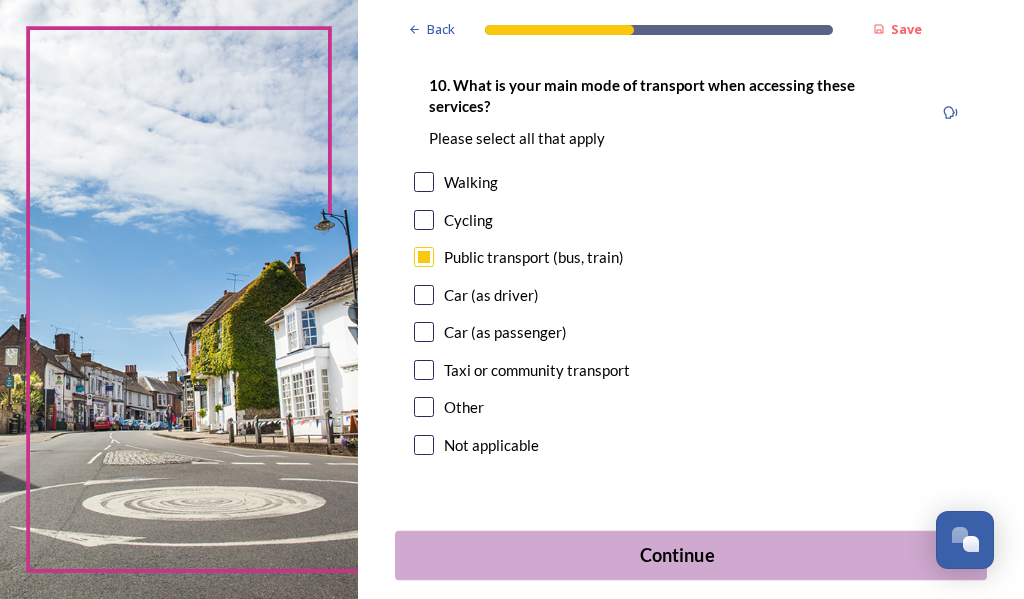 click on "Continue" at bounding box center (677, 555) 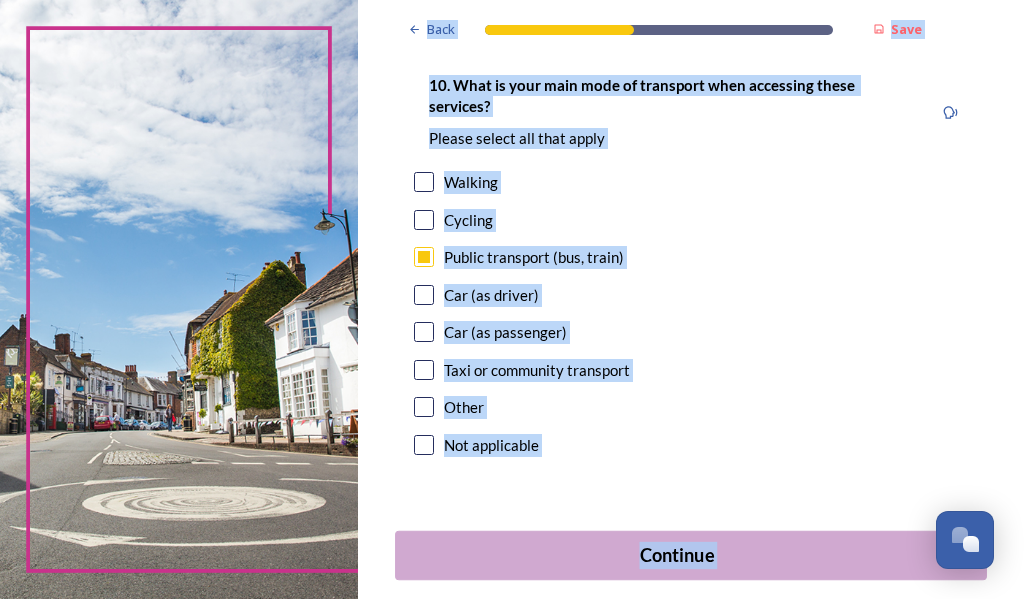 scroll, scrollTop: 0, scrollLeft: 0, axis: both 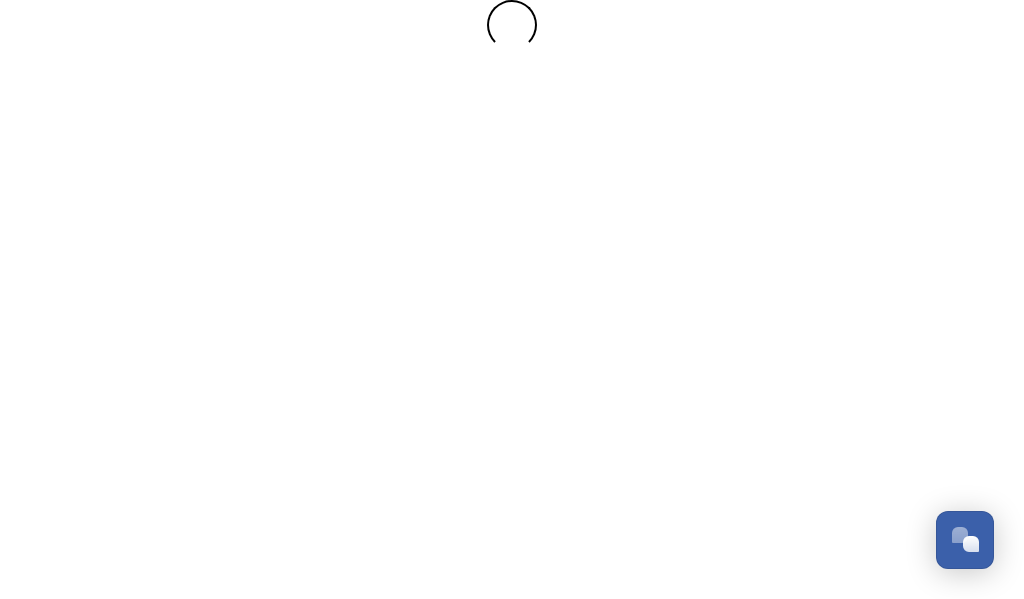 click at bounding box center (512, 299) 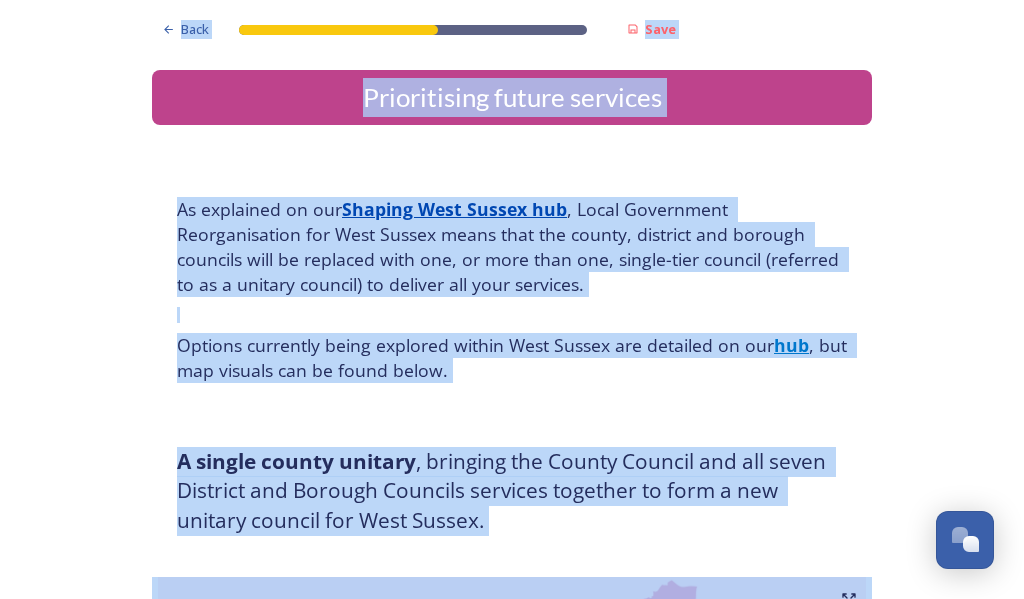 click on "Back Save Prioritising future services As explained on our  Shaping West Sussex hub , Local Government Reorganisation for West Sussex means that the county, district and borough councils will be replaced with one, or more than one, single-tier council (referred to as a unitary council) to deliver all your services.  Options currently being explored within West Sussex are detailed on our  hub , but map visuals can be found below. A single county unitary , bringing the County Council and all seven District and Borough Councils services together to form a new unitary council for West Sussex. Single unitary model (You can enlarge this map by clicking on the square expand icon in the top right of the image) Two unitary option, variation 1  -   one unitary combining Arun, Chichester and Worthing footprints and one unitary combining Adur, Crawley, Horsham, and Mid-Sussex footprints. Two unitary model variation 1 (You can enlarge this map by clicking on the square expand icon in the top right of the image) * Other 5" at bounding box center (512, 3092) 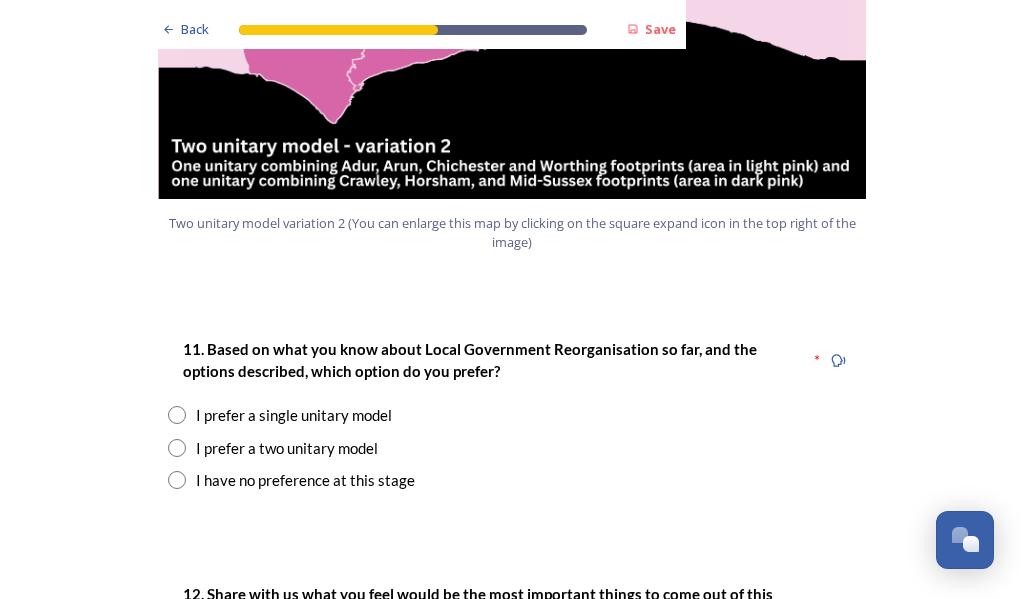 scroll, scrollTop: 2500, scrollLeft: 0, axis: vertical 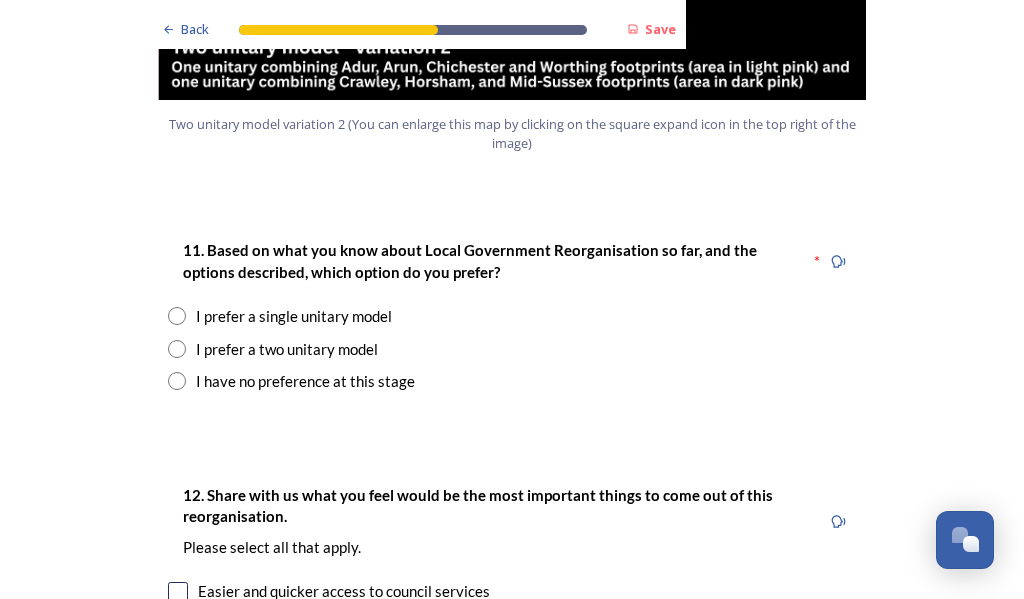 click at bounding box center (177, 349) 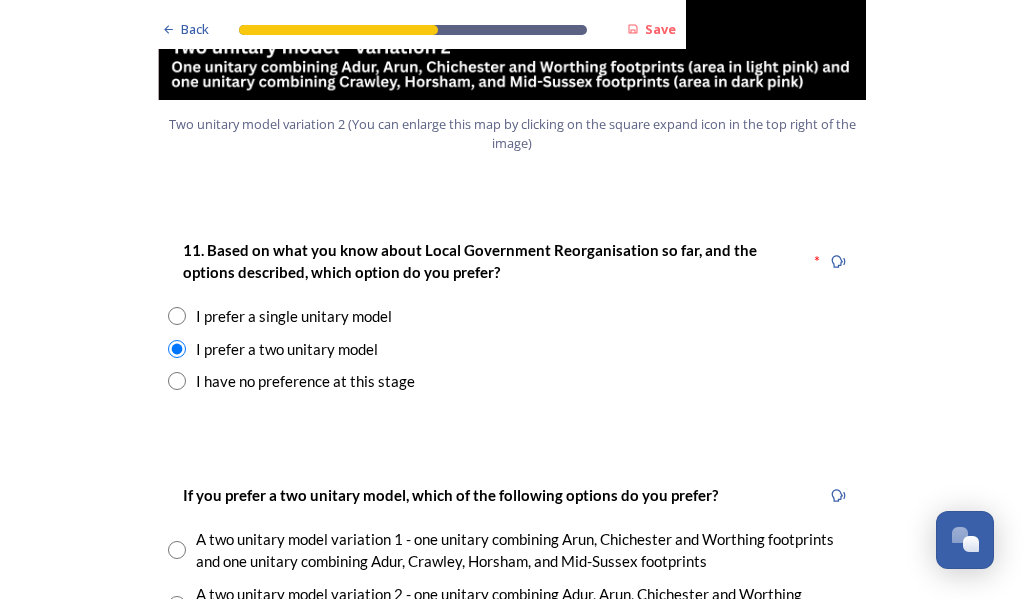 click at bounding box center [177, 349] 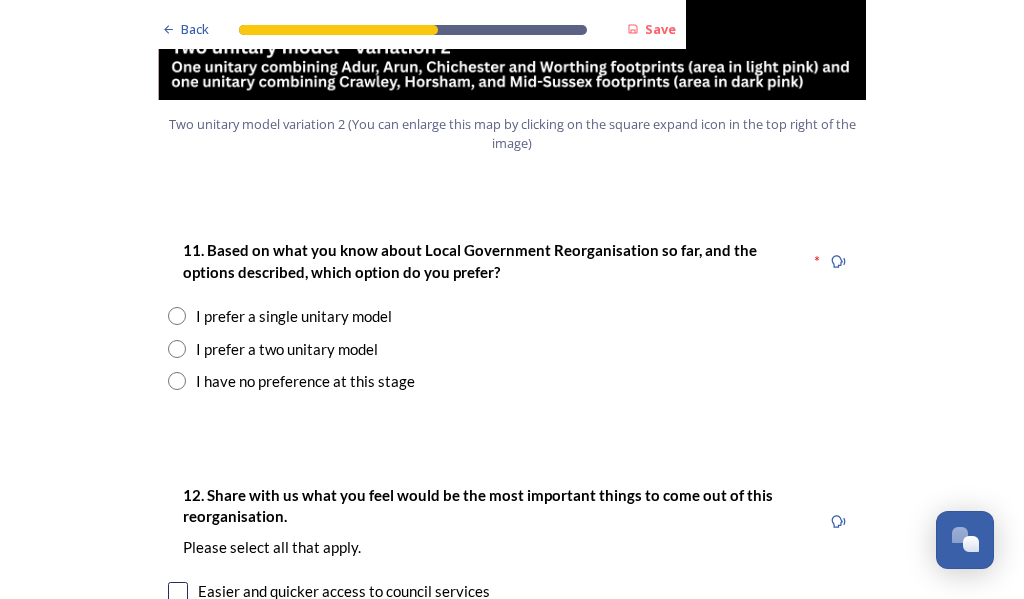 click at bounding box center [177, 349] 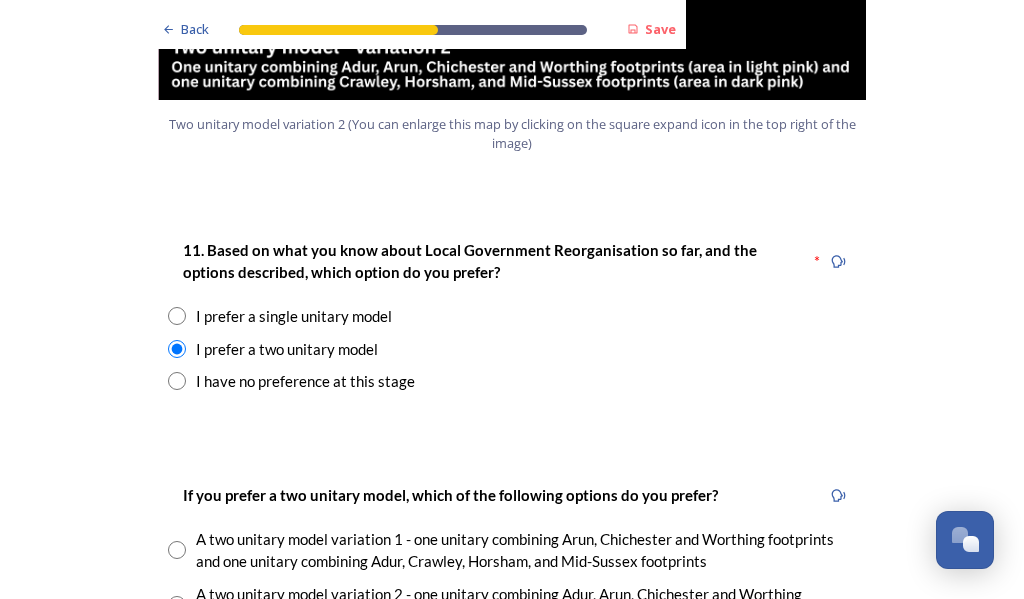 click at bounding box center [177, 349] 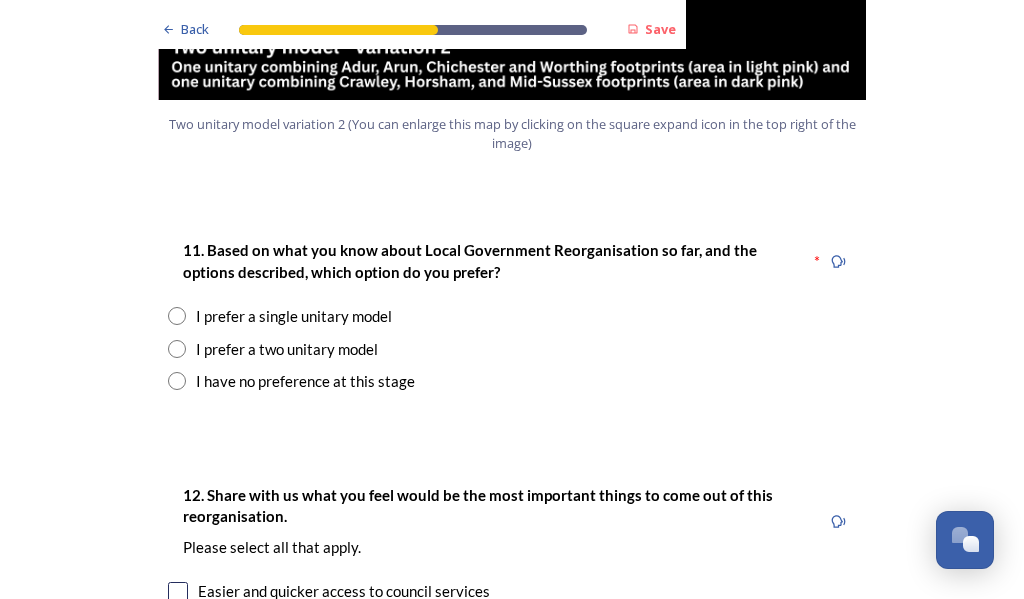 click at bounding box center [177, 349] 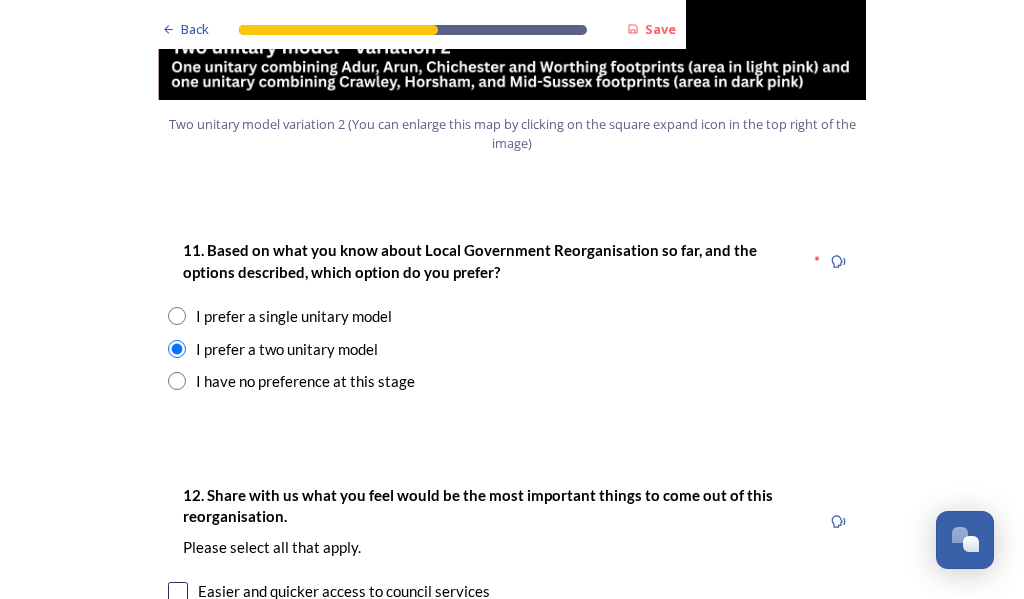 click at bounding box center [177, 349] 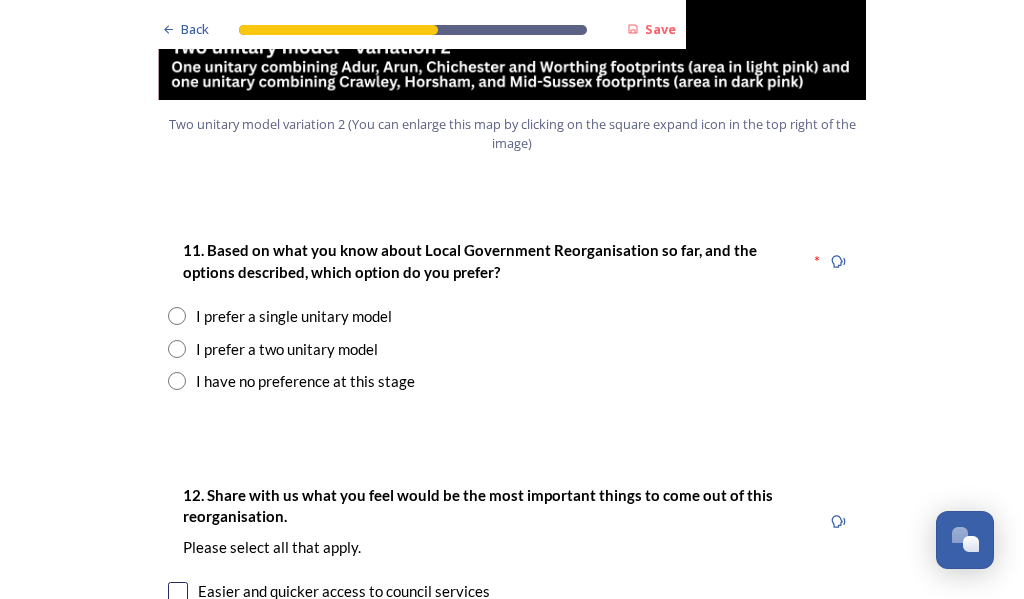 click at bounding box center [177, 349] 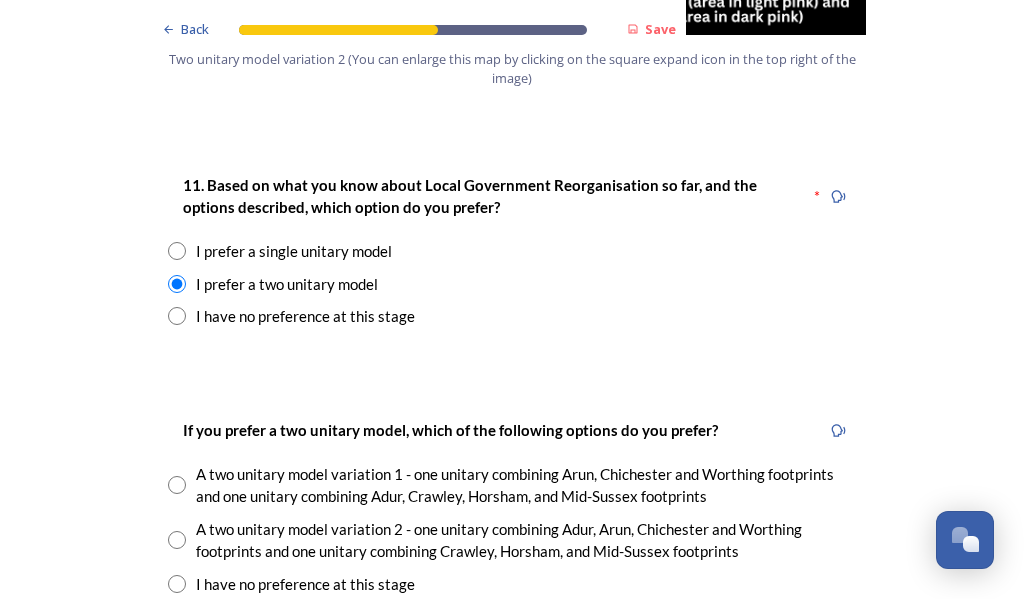 scroll, scrollTop: 2600, scrollLeft: 0, axis: vertical 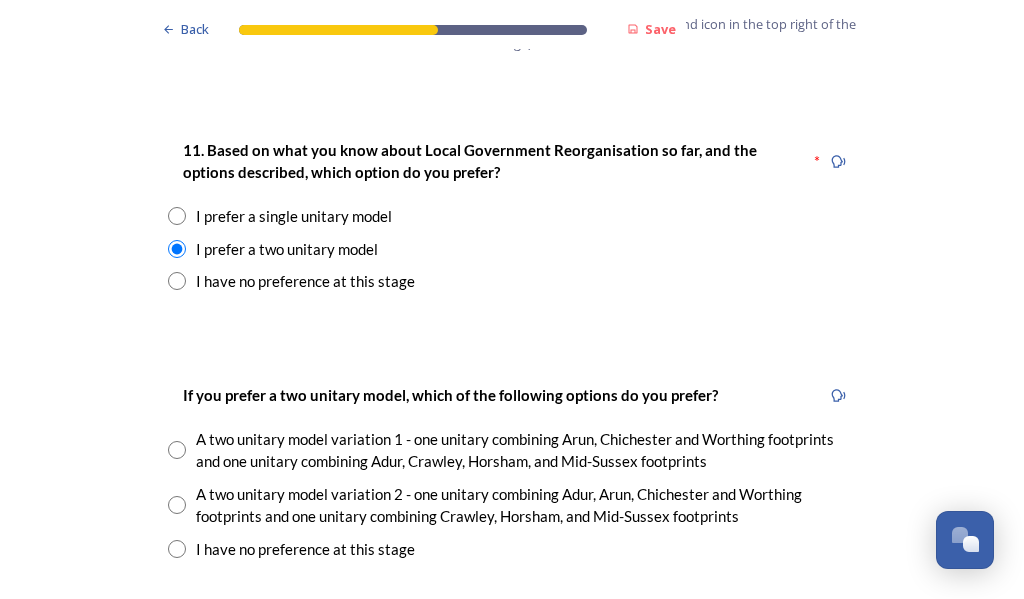 click at bounding box center (177, 505) 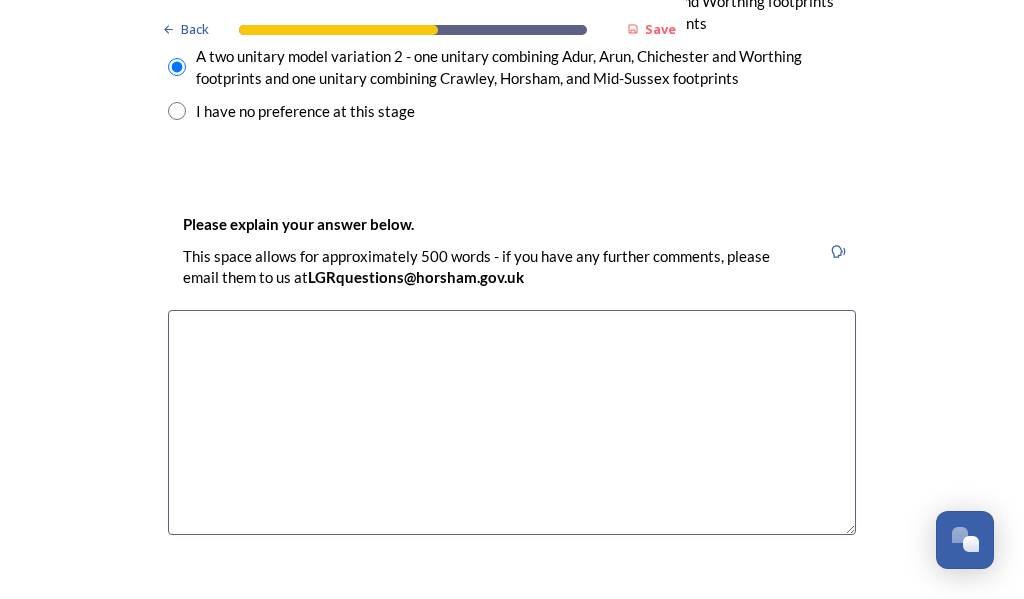 scroll, scrollTop: 3200, scrollLeft: 0, axis: vertical 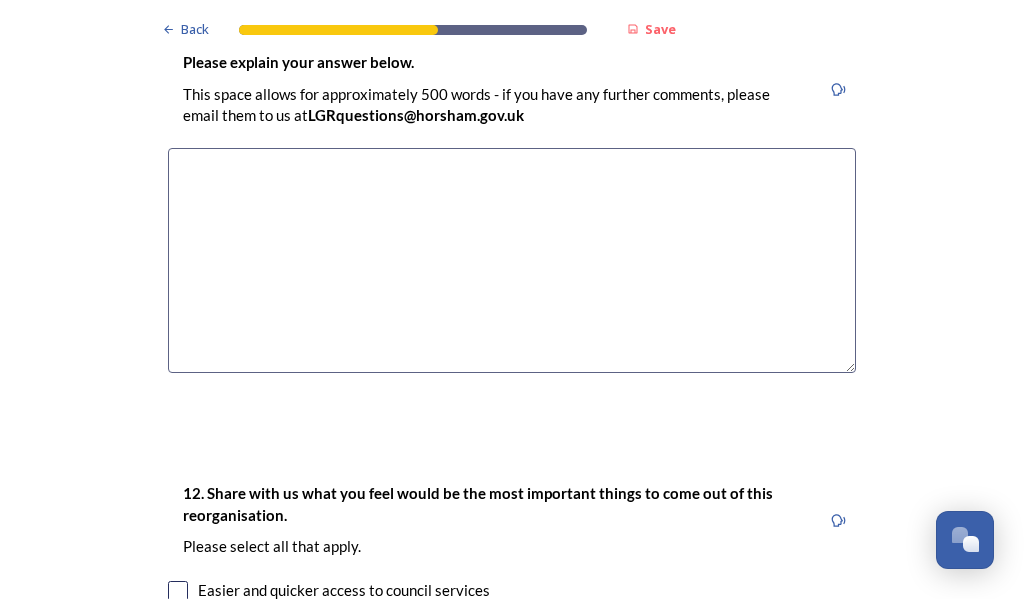 click at bounding box center [512, 260] 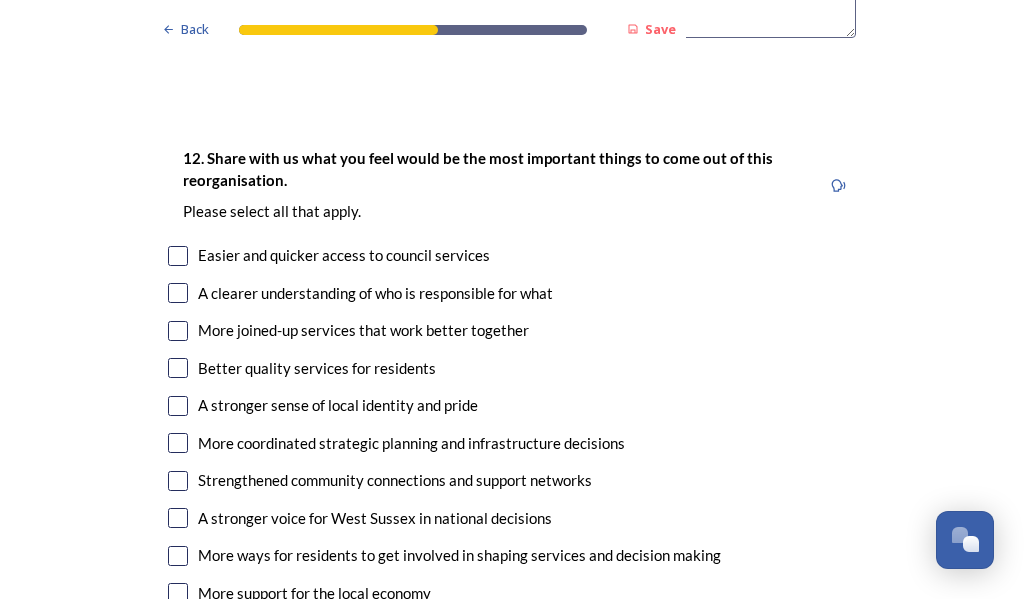 scroll, scrollTop: 3500, scrollLeft: 0, axis: vertical 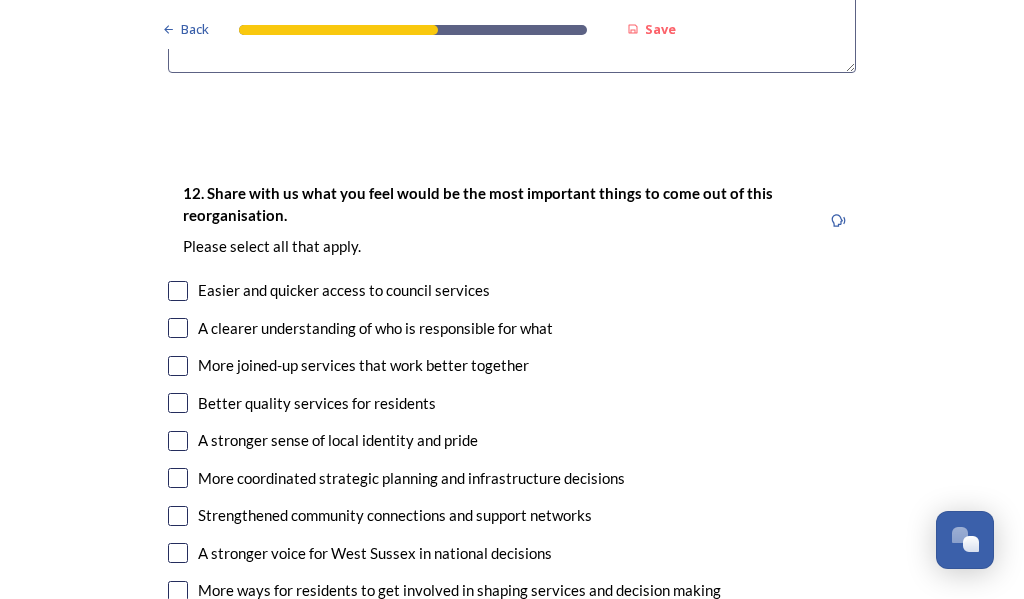 type on "A single unitary model is too big an area to cover and I prefer [DISTRICT] and [DISTRICT] not to be split up." 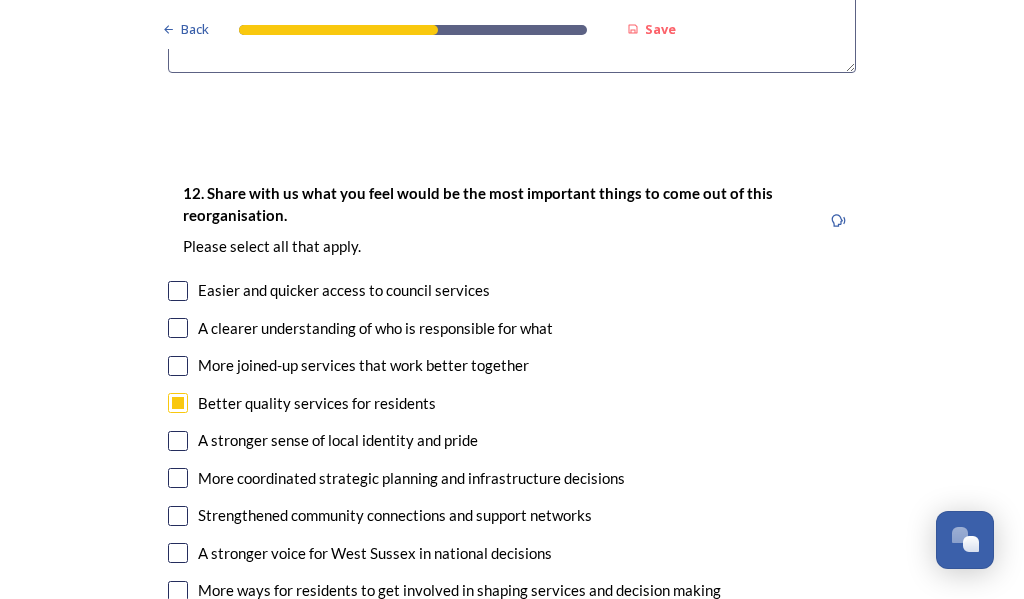 click at bounding box center [178, 403] 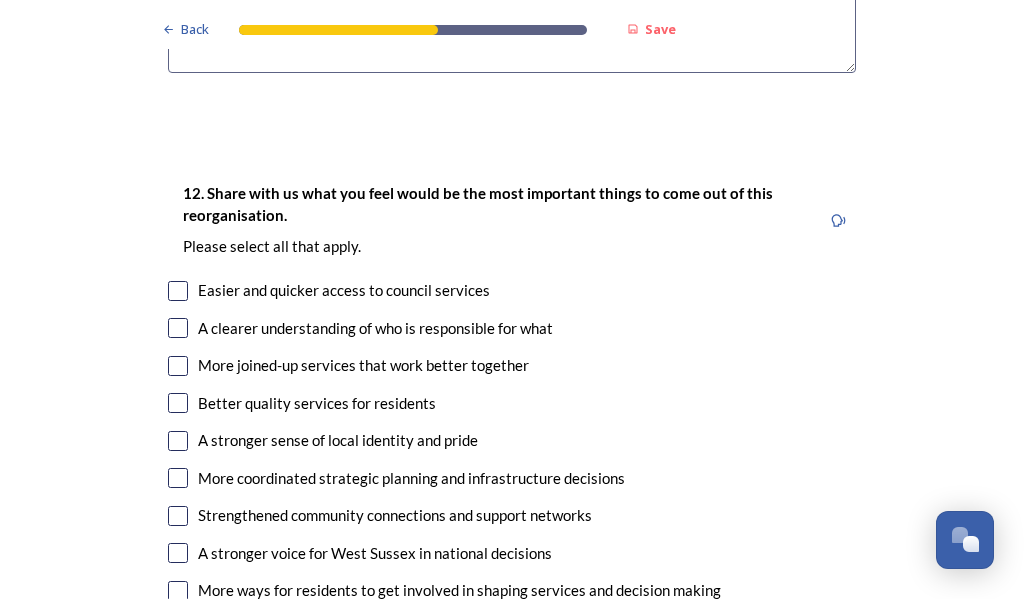 click at bounding box center (178, 403) 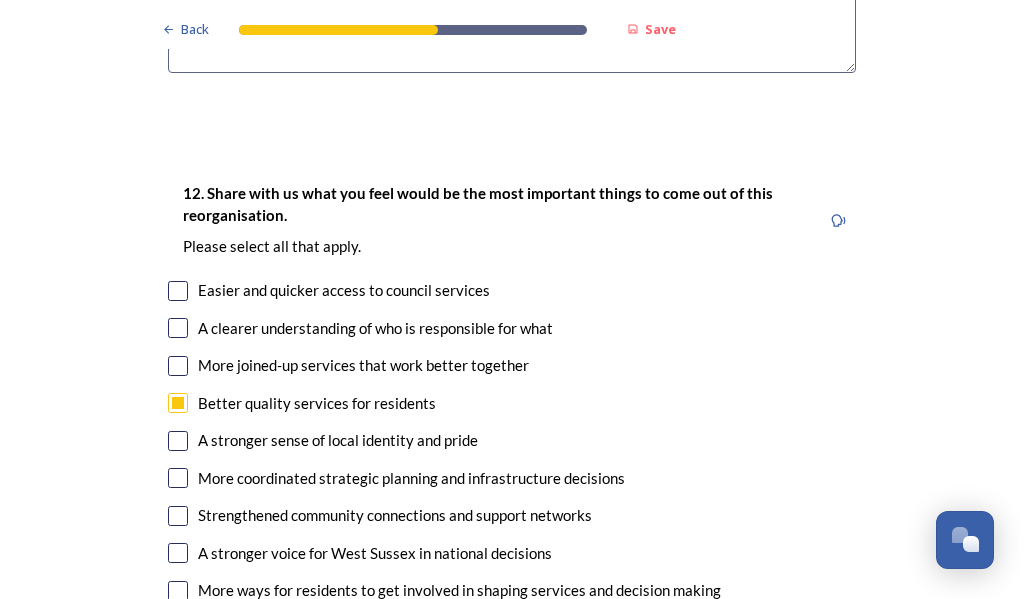 click at bounding box center (178, 366) 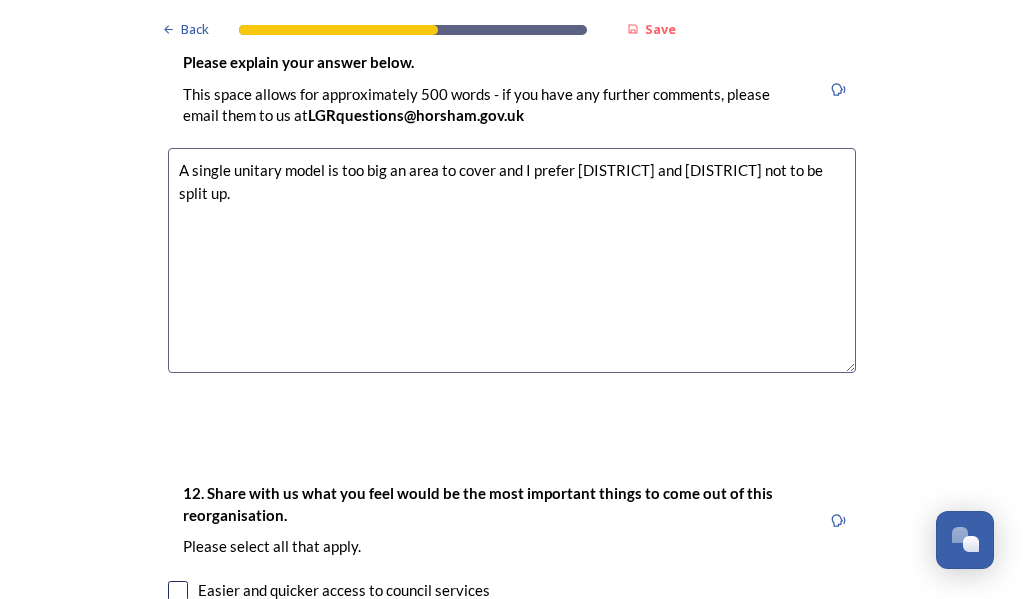 scroll, scrollTop: 3100, scrollLeft: 0, axis: vertical 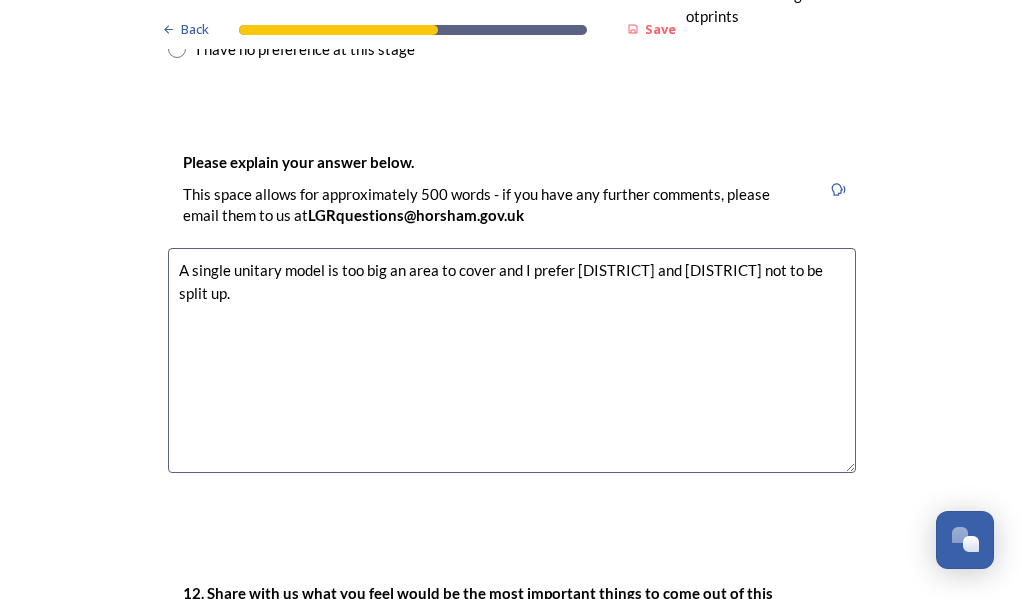 click on "A single unitary model is too big an area to cover and I prefer [DISTRICT] and [DISTRICT] not to be split up." at bounding box center (512, 360) 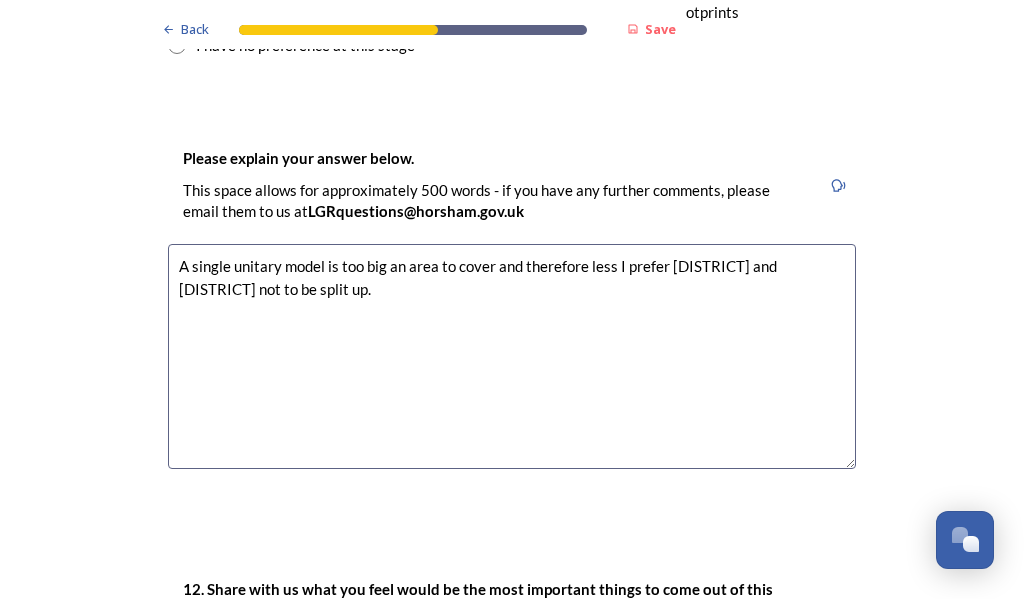 scroll, scrollTop: 3100, scrollLeft: 0, axis: vertical 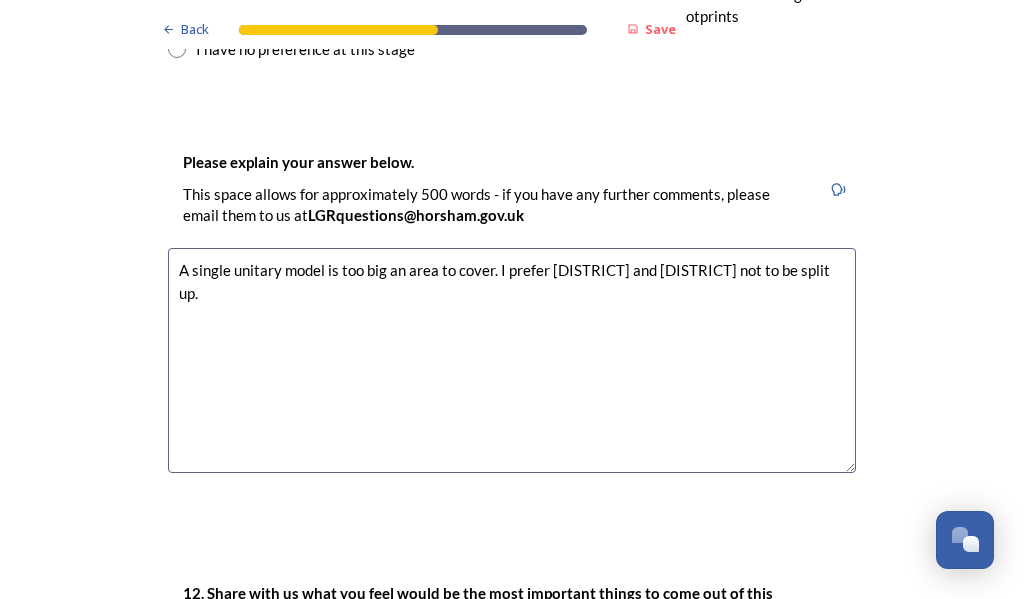 click on "A single unitary model is too big an area to cover. I prefer [DISTRICT] and [DISTRICT] not to be split up." at bounding box center (512, 360) 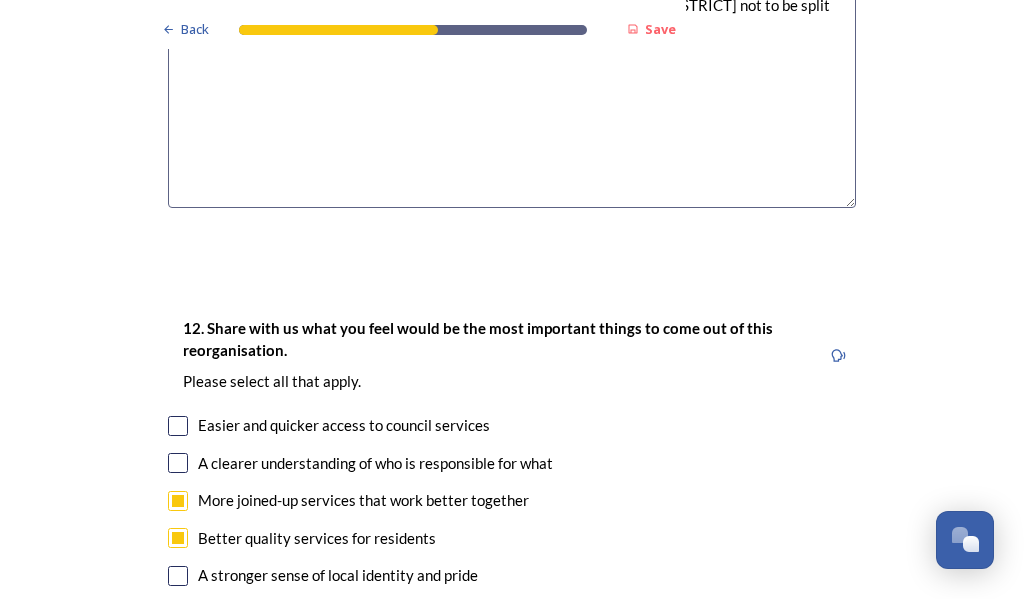 scroll, scrollTop: 3400, scrollLeft: 0, axis: vertical 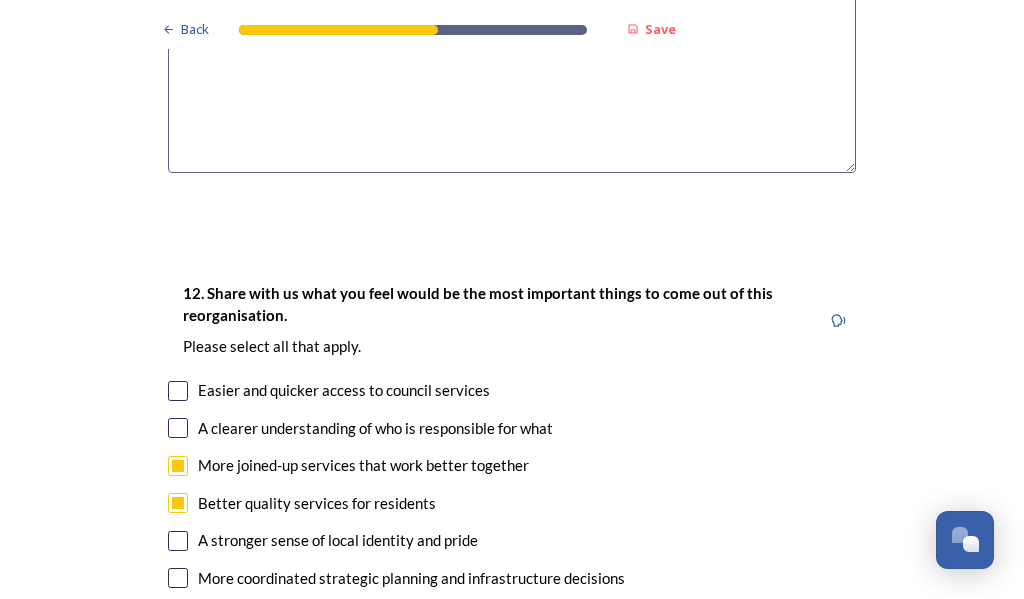 type on "A single unitary model is too big an area to cover. I prefer [DISTRICT] and [DISTRICT] not to be split up so more linked communications." 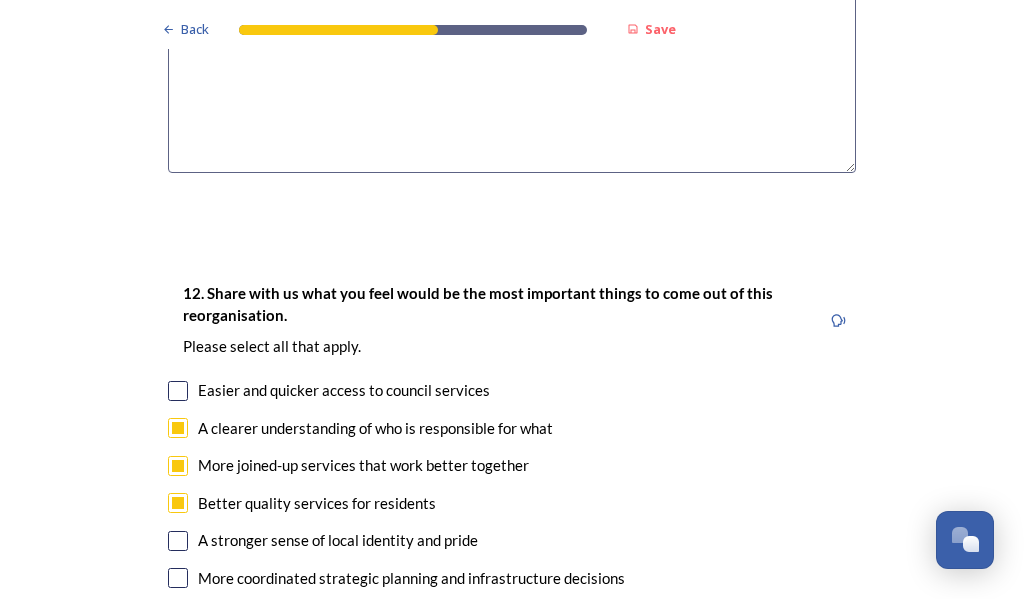 click at bounding box center (178, 428) 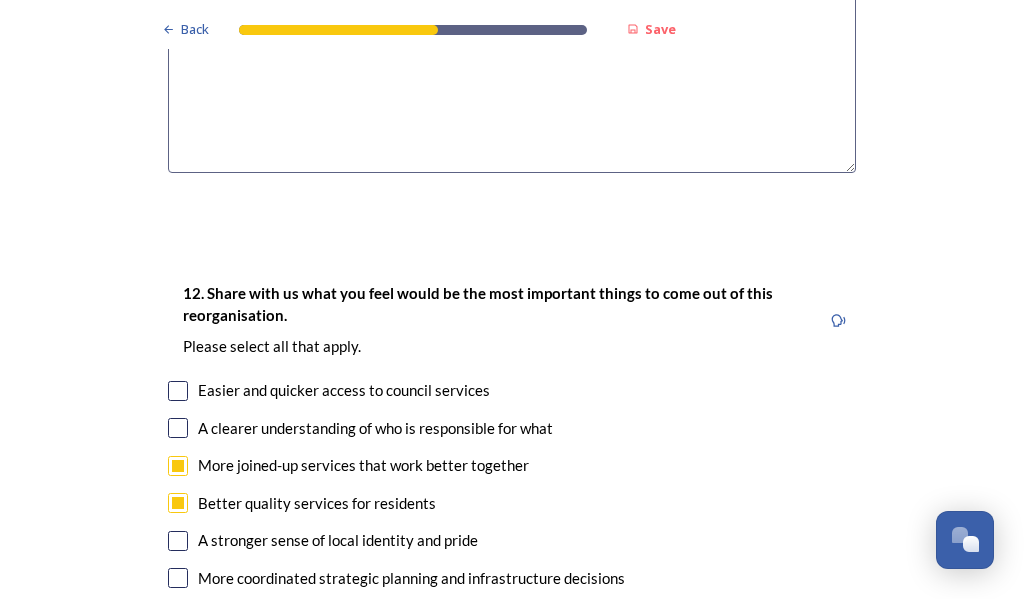 click at bounding box center (178, 428) 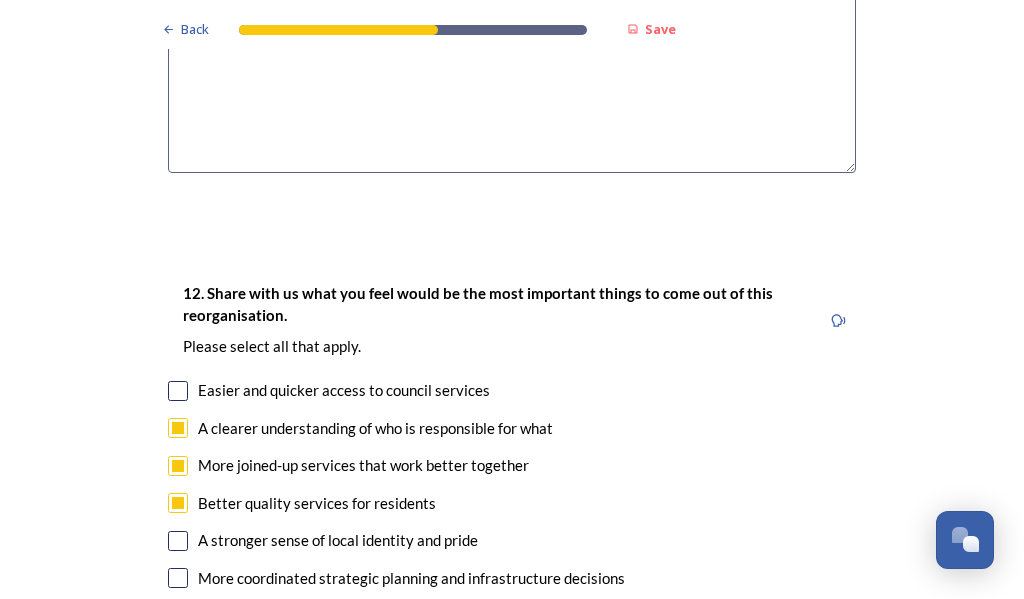 click at bounding box center (178, 428) 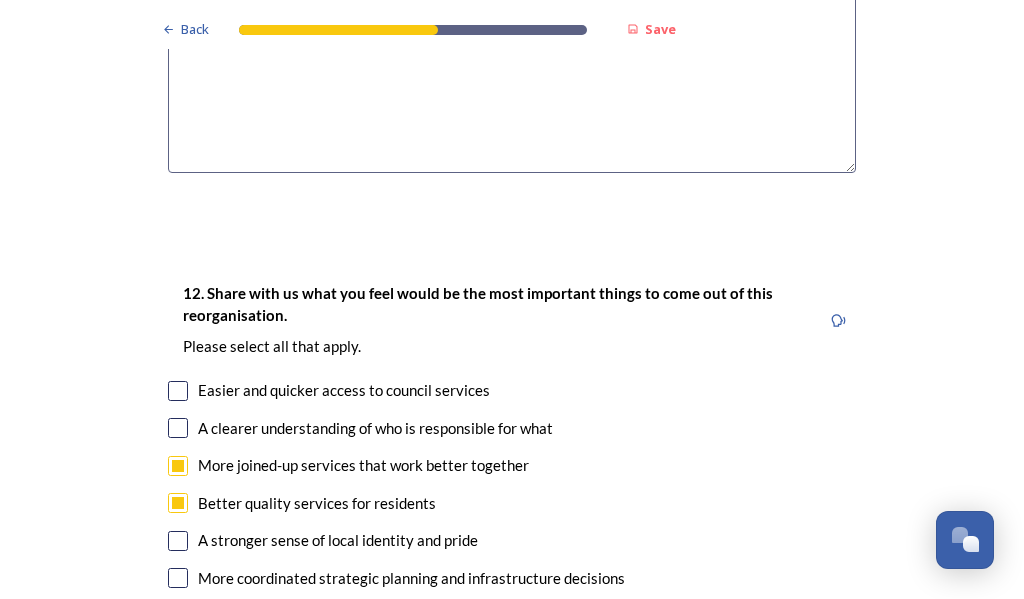 click at bounding box center (178, 428) 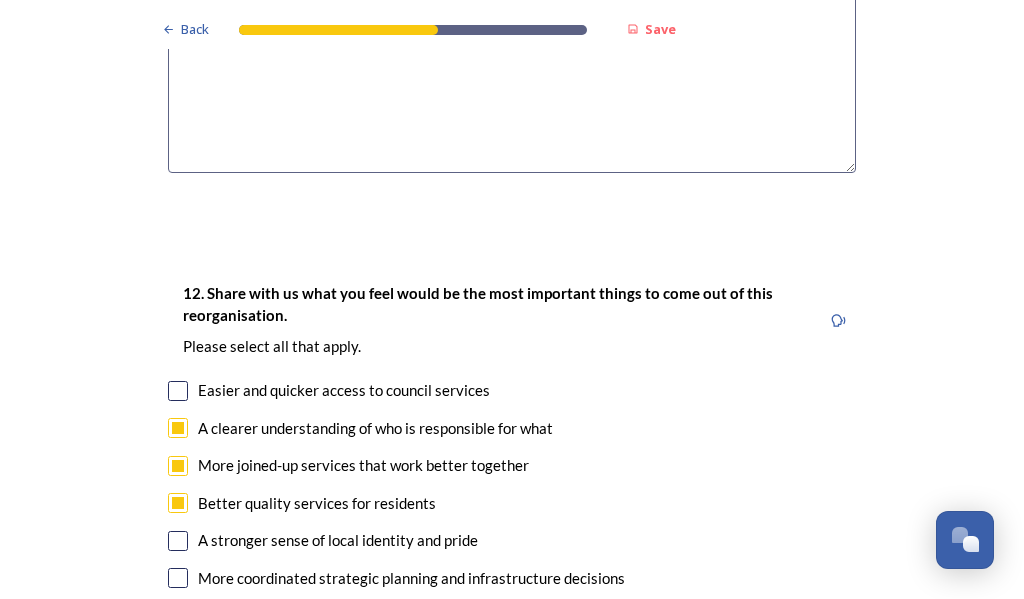 click at bounding box center [178, 428] 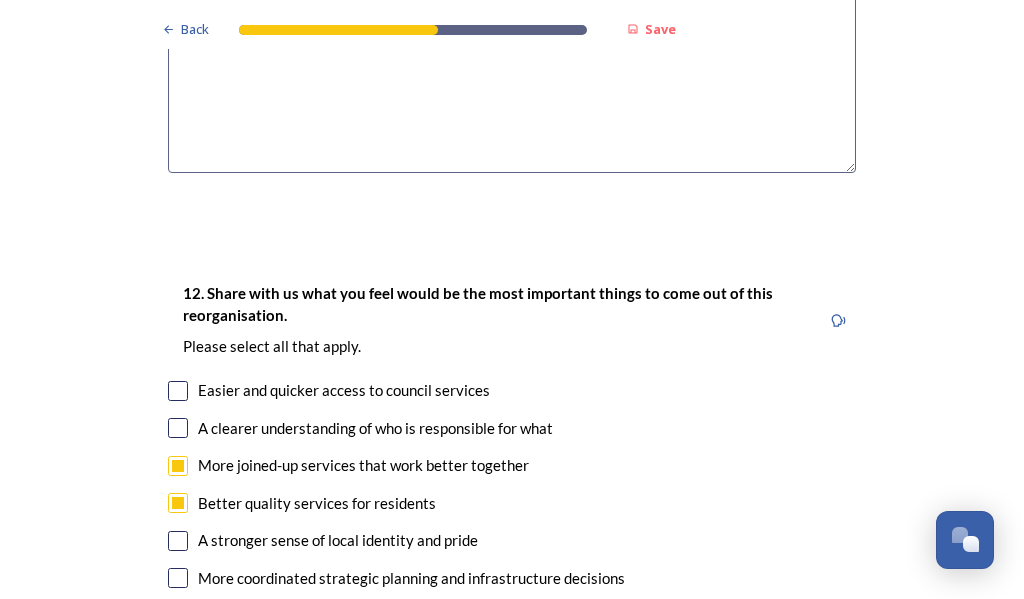 click at bounding box center (178, 428) 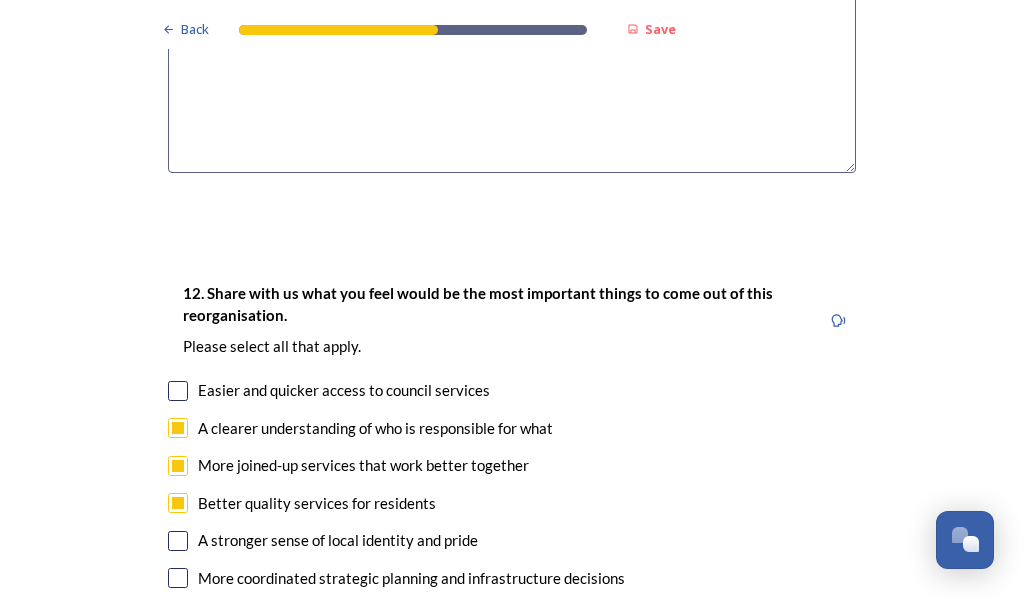 click at bounding box center (178, 428) 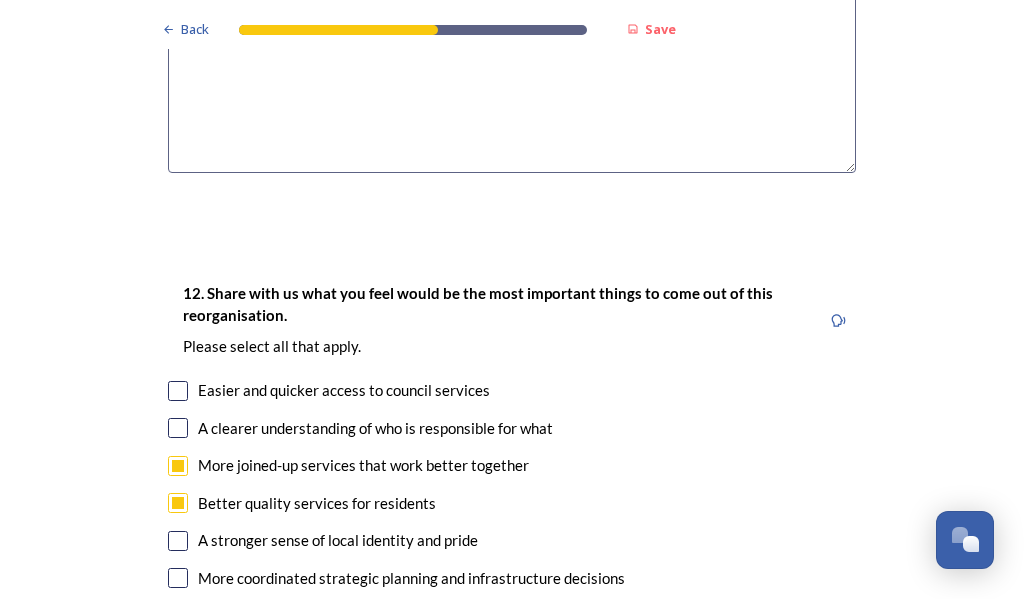 click at bounding box center (178, 428) 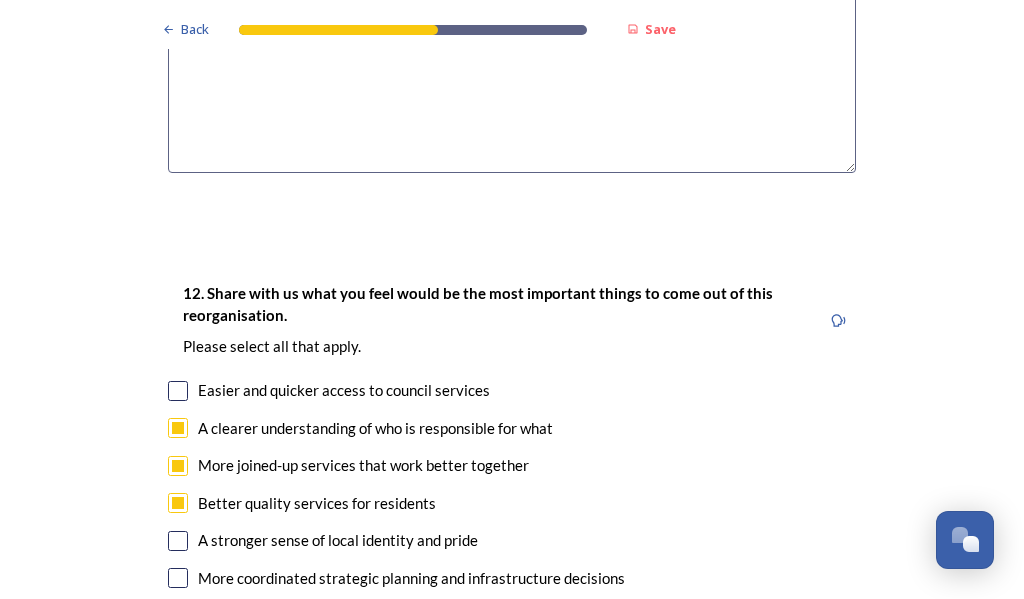 click at bounding box center [178, 391] 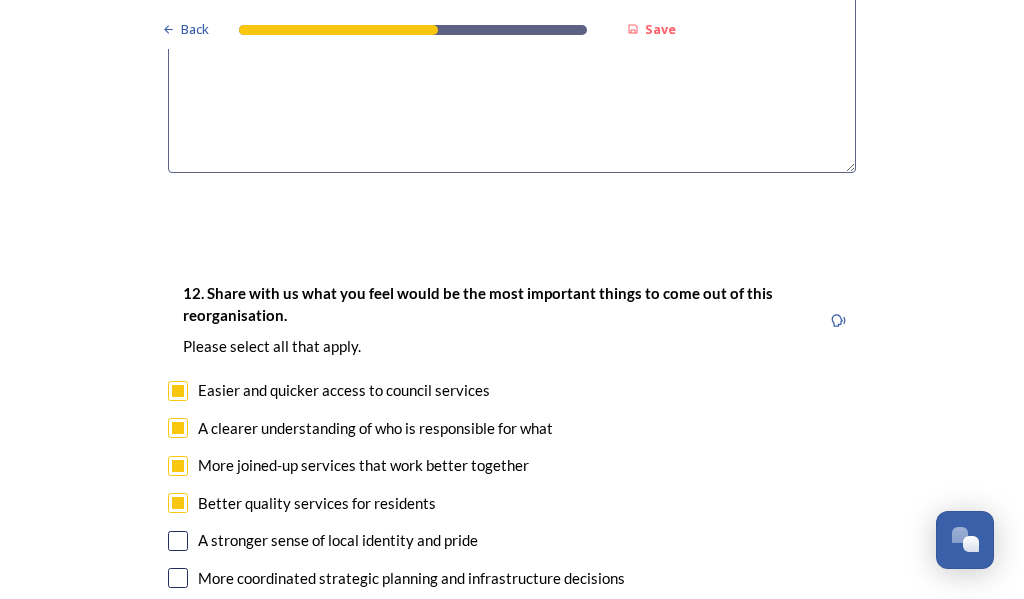 click at bounding box center (178, 391) 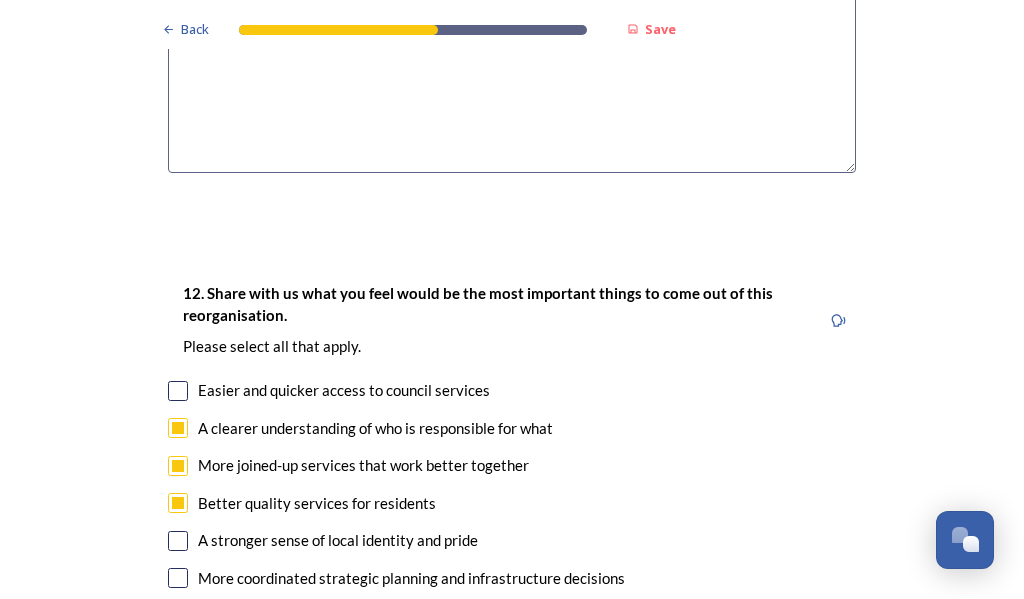 click at bounding box center [178, 391] 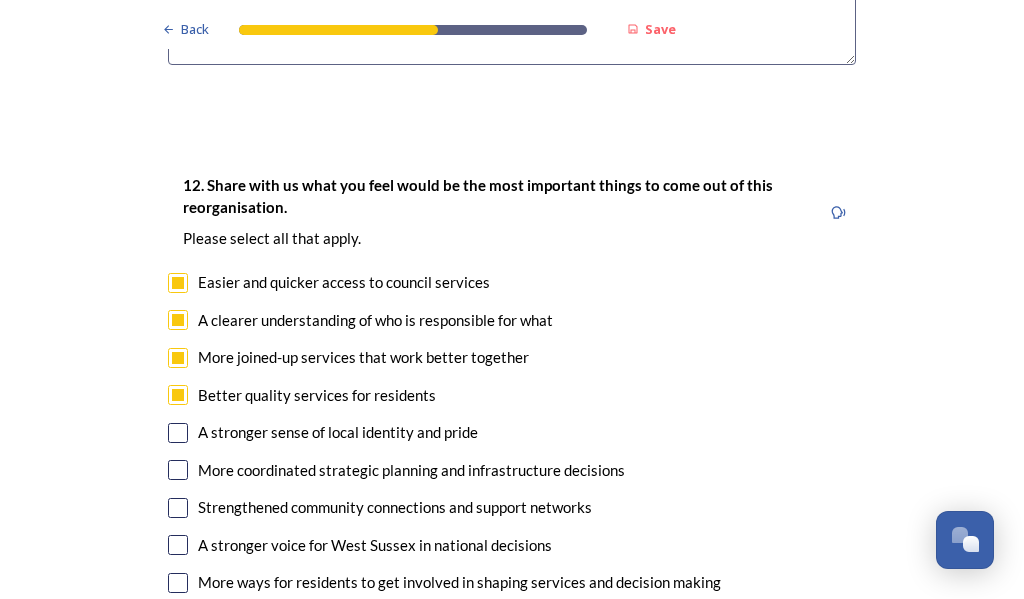 scroll, scrollTop: 3600, scrollLeft: 0, axis: vertical 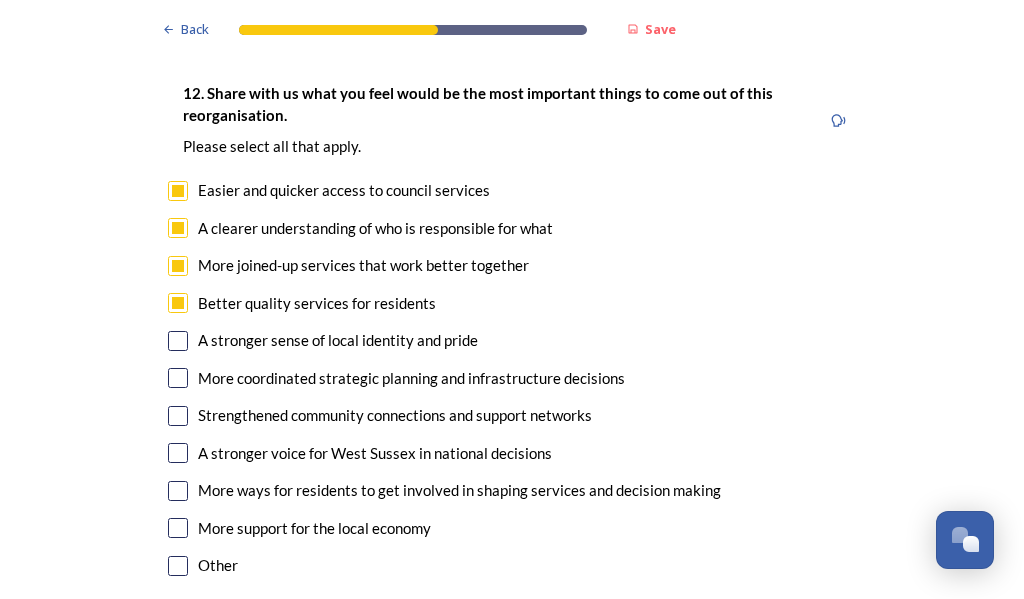 click at bounding box center [178, 378] 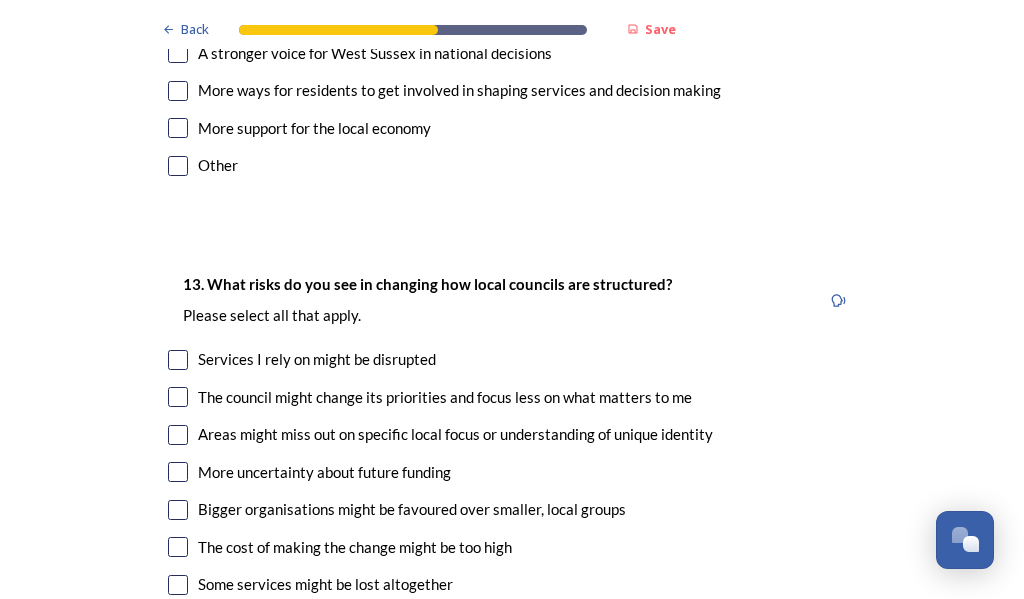 scroll, scrollTop: 4100, scrollLeft: 0, axis: vertical 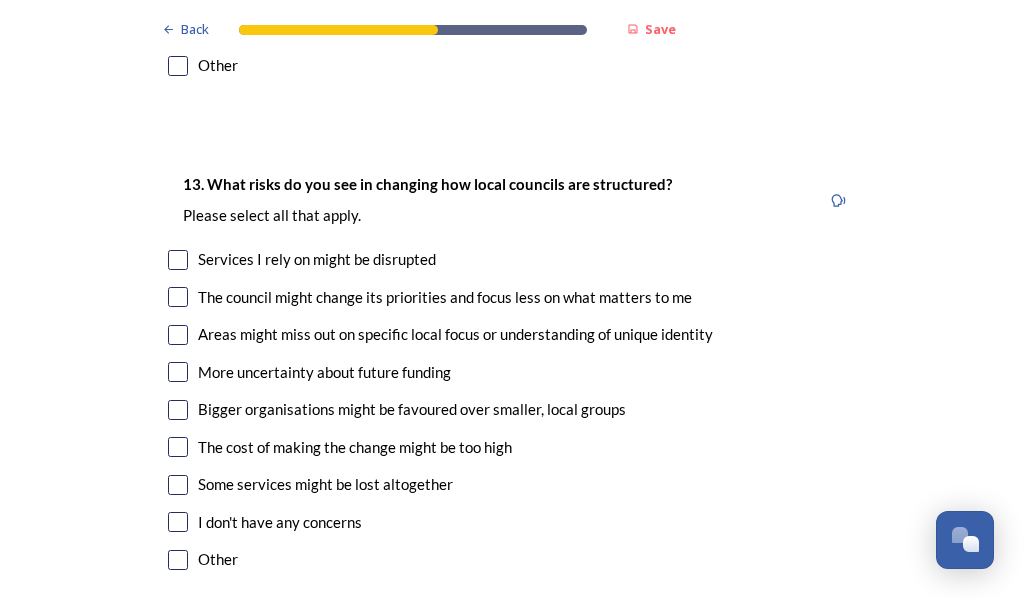 click at bounding box center [178, 260] 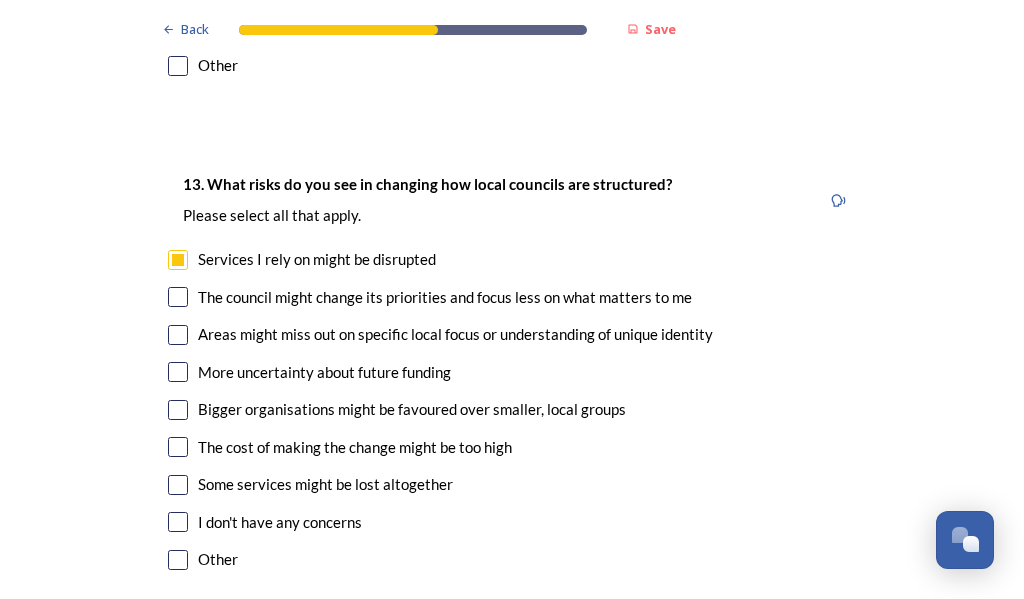 click at bounding box center (178, 297) 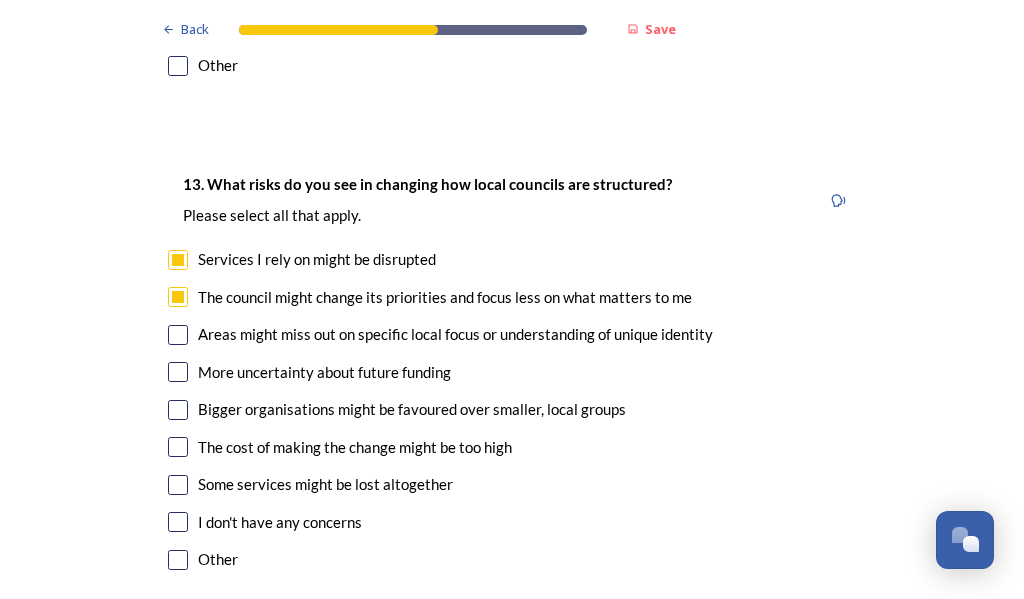 click at bounding box center [178, 447] 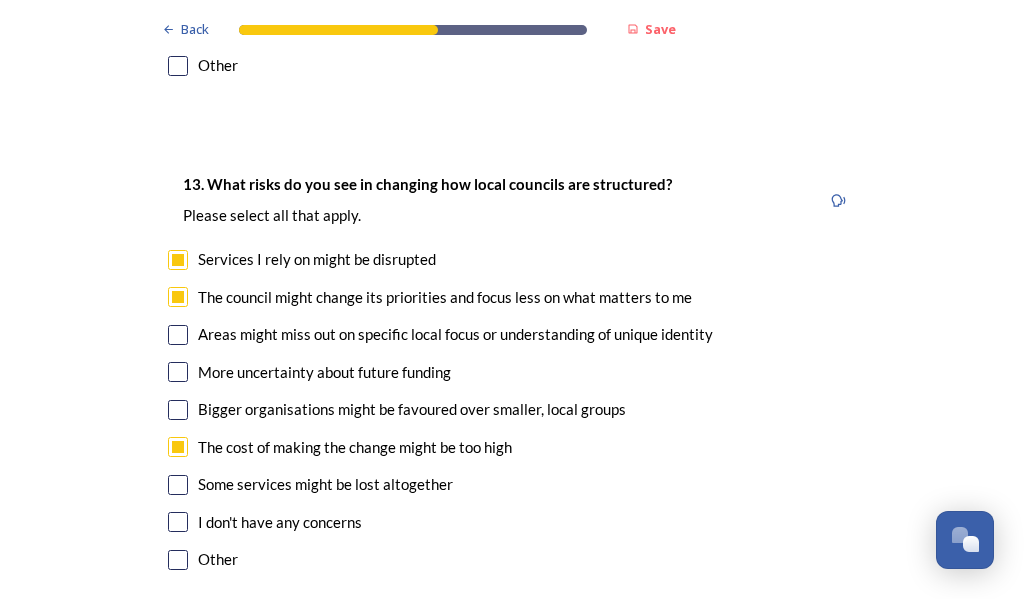 click at bounding box center [178, 485] 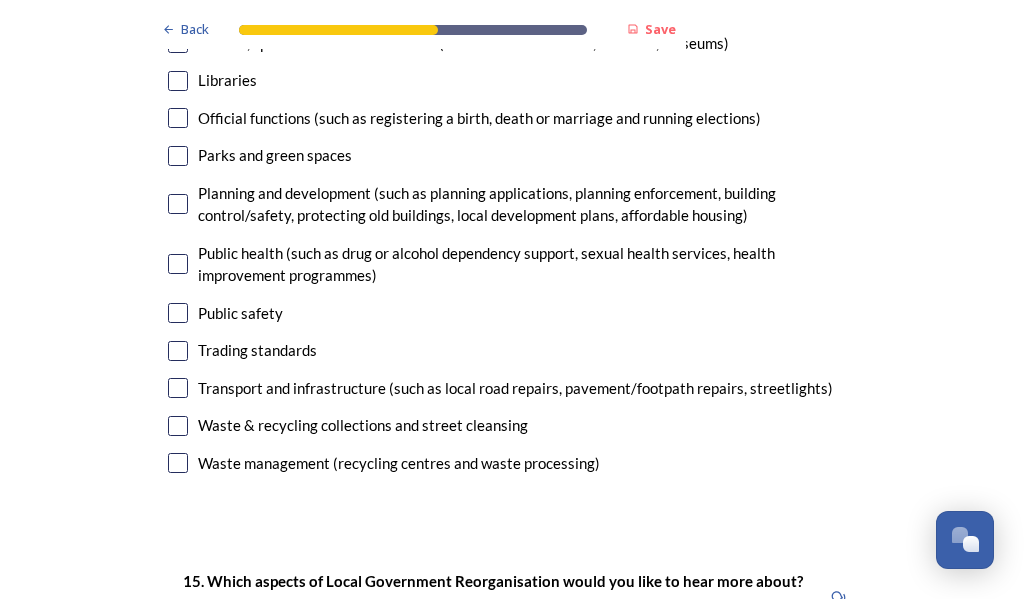 scroll, scrollTop: 5200, scrollLeft: 0, axis: vertical 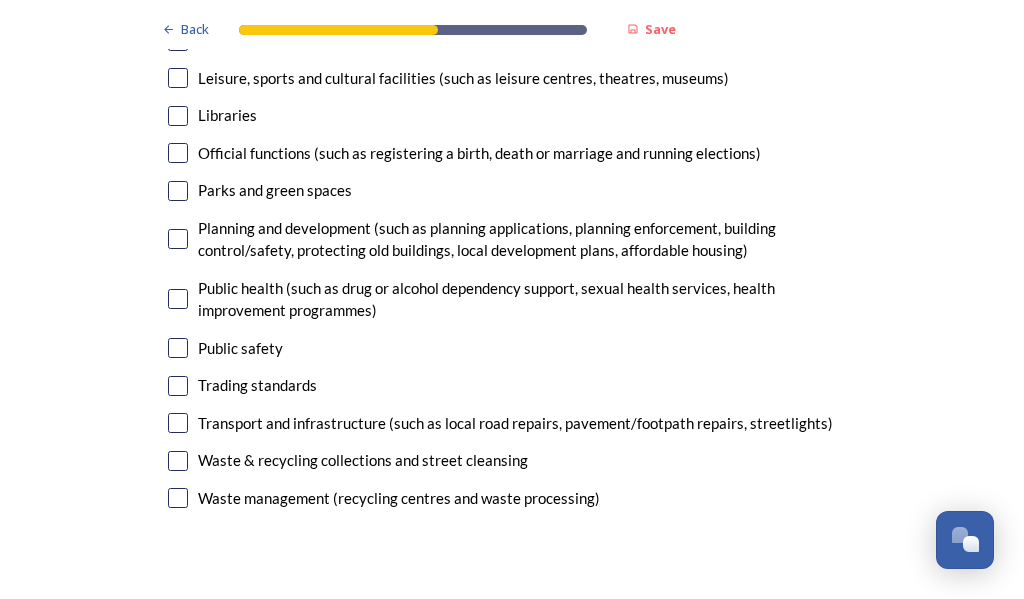 click at bounding box center (178, 423) 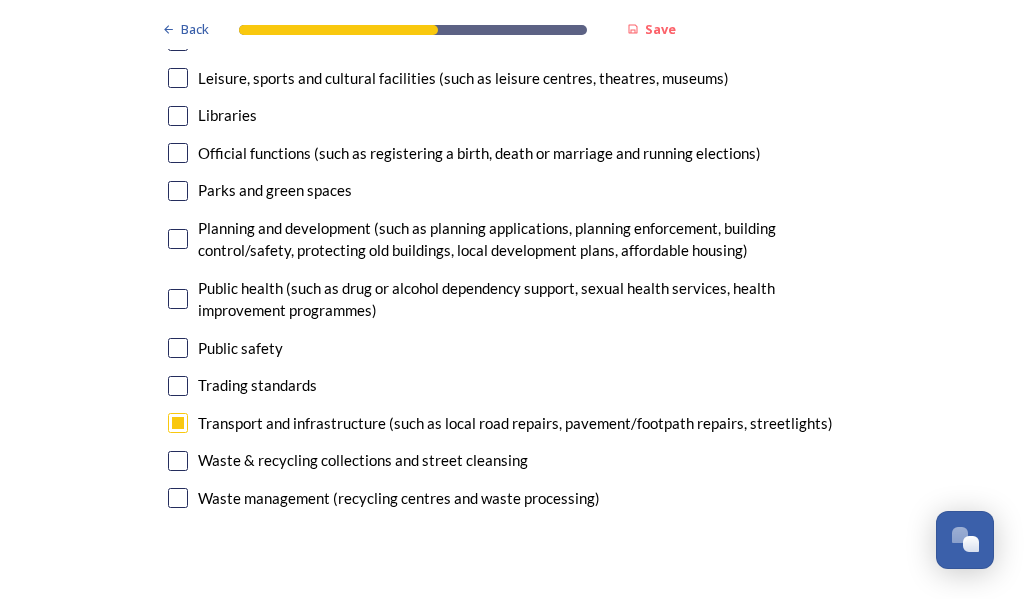 click at bounding box center (178, 423) 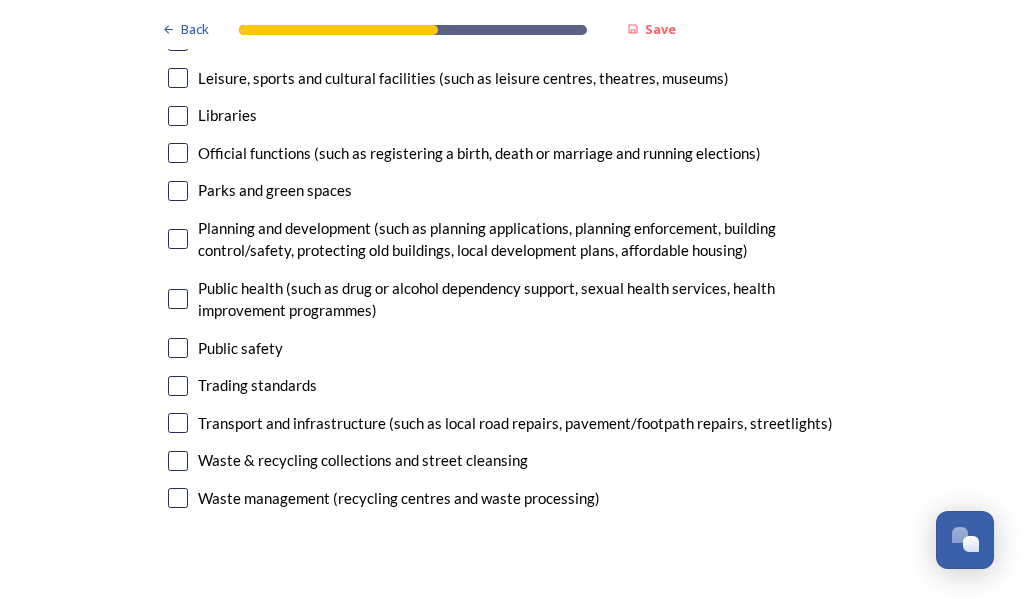 click at bounding box center (178, 423) 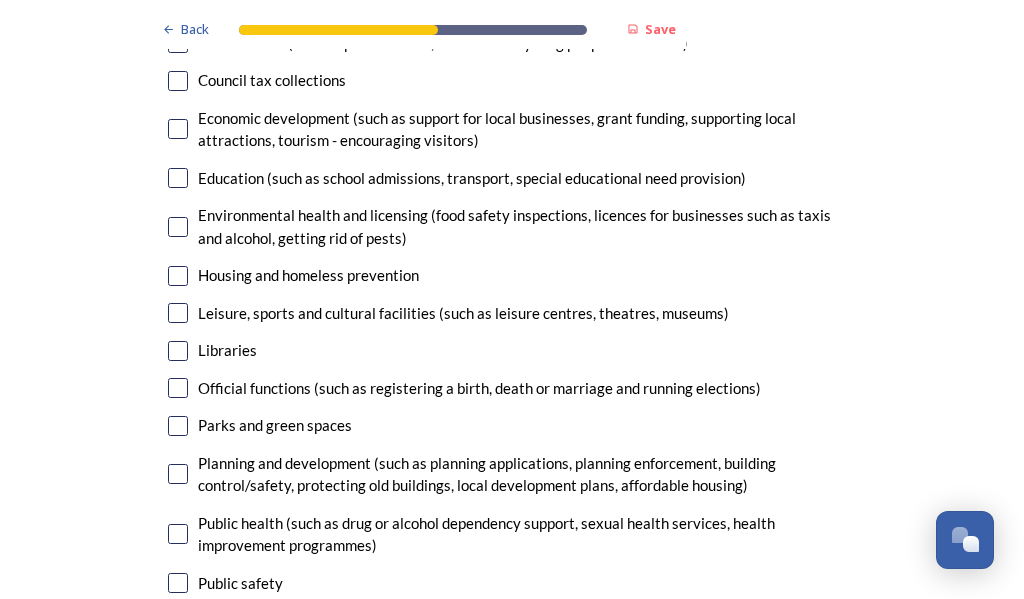 scroll, scrollTop: 5000, scrollLeft: 0, axis: vertical 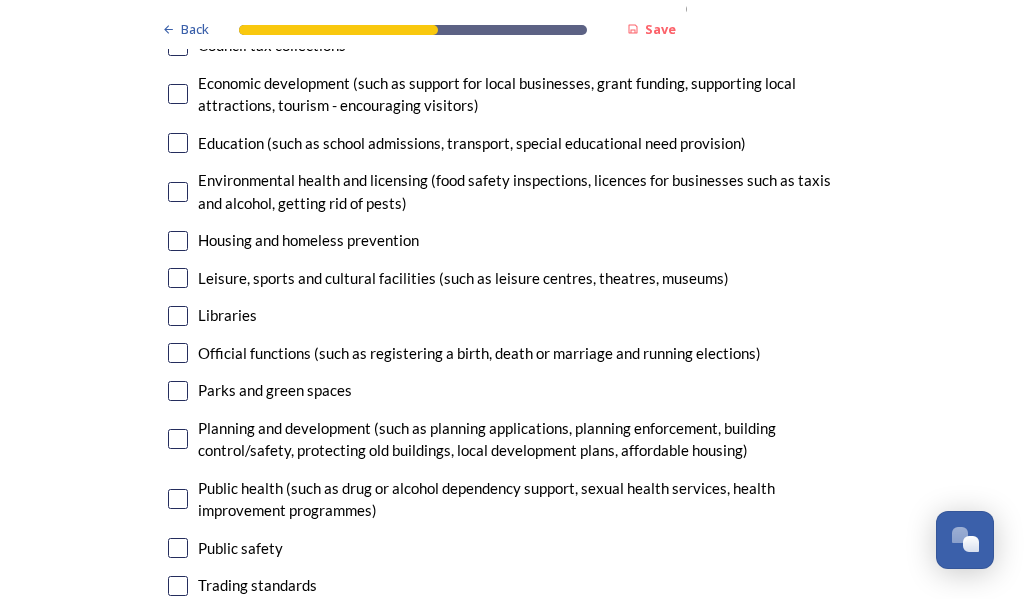 click at bounding box center (178, 353) 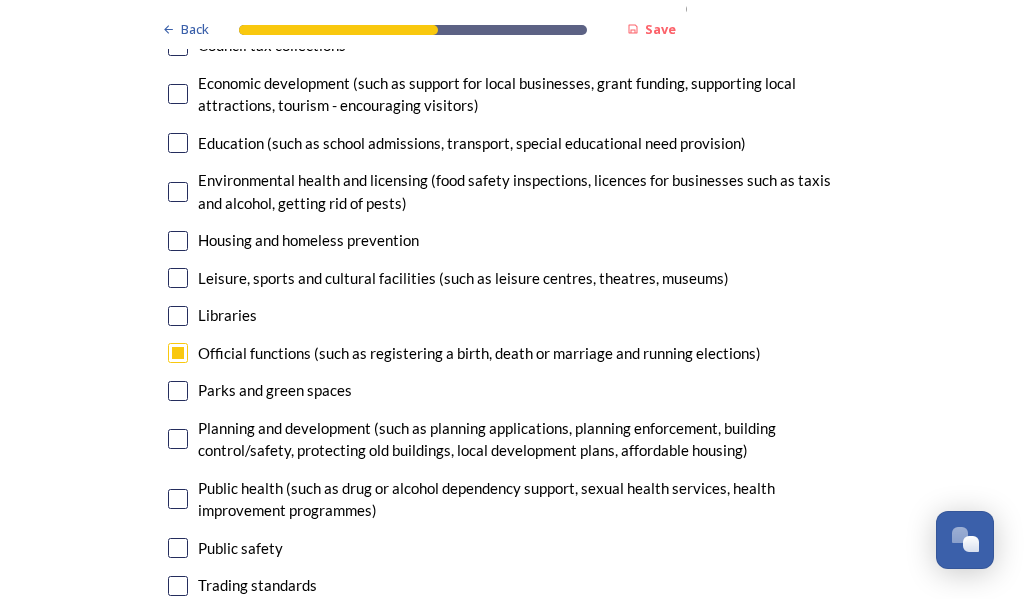 scroll, scrollTop: 5100, scrollLeft: 0, axis: vertical 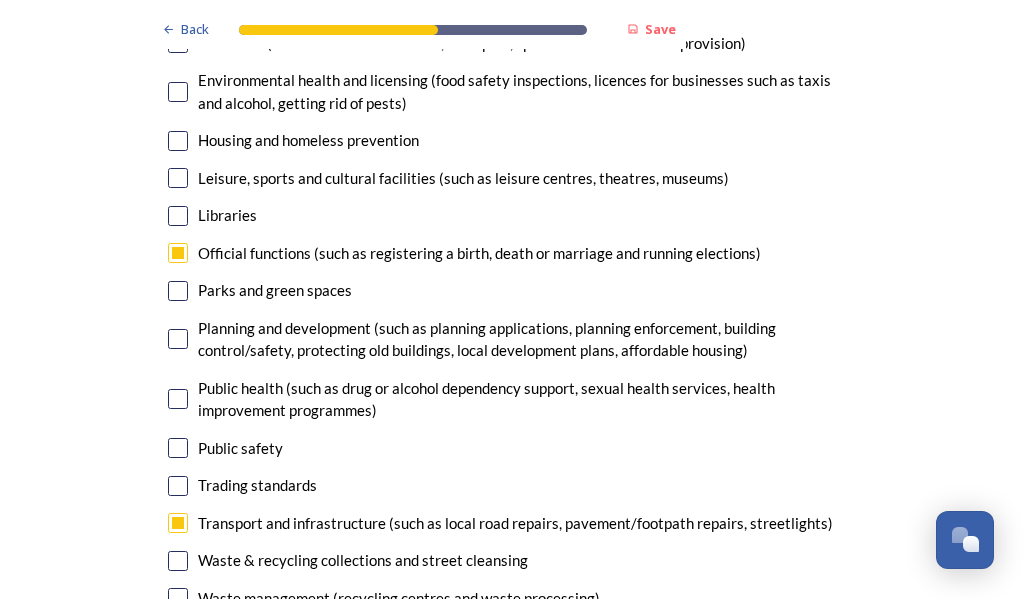 click at bounding box center (178, 448) 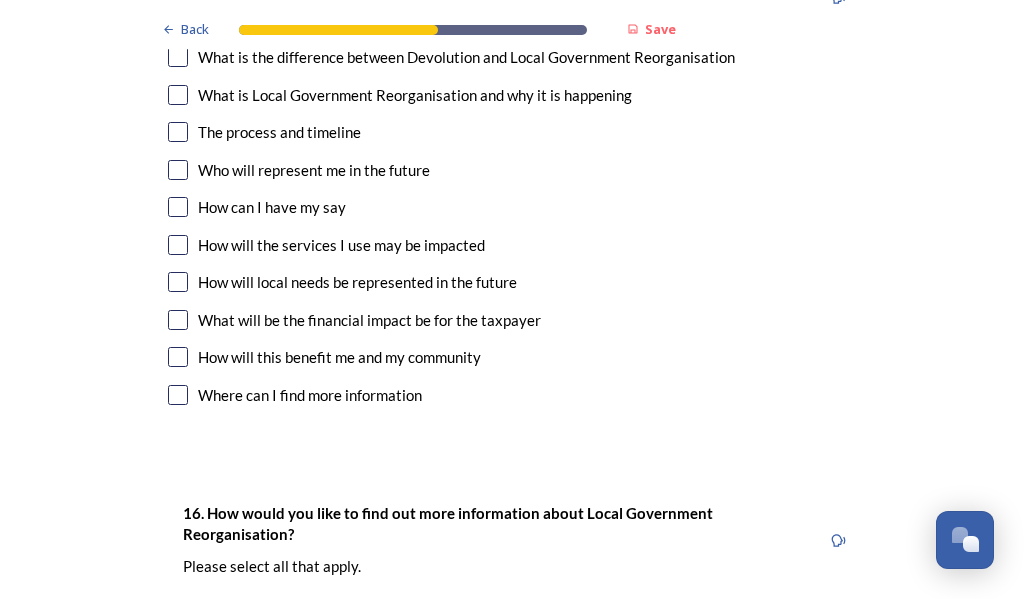 scroll, scrollTop: 5800, scrollLeft: 0, axis: vertical 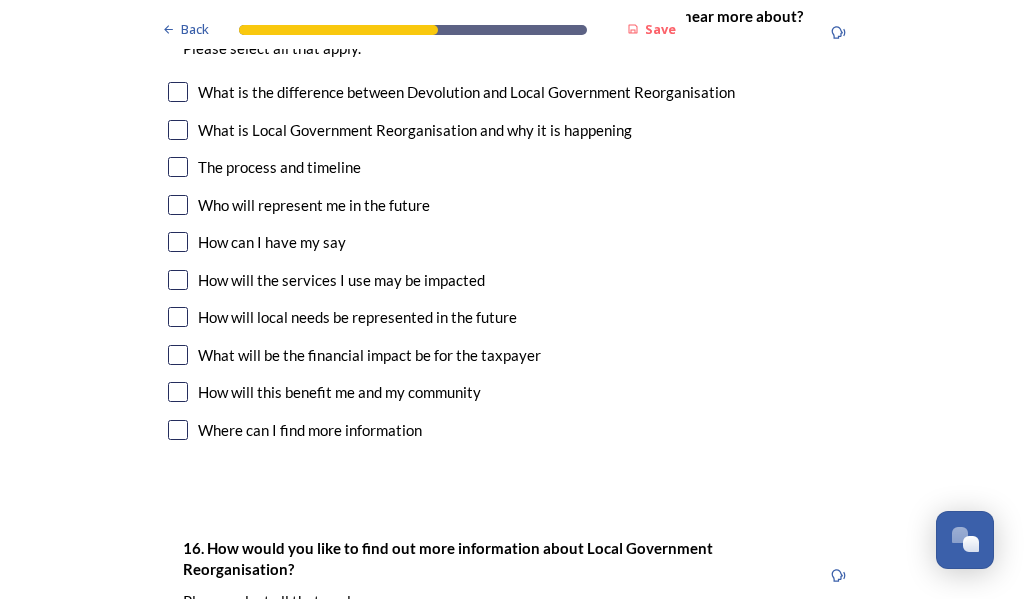 click at bounding box center [178, 280] 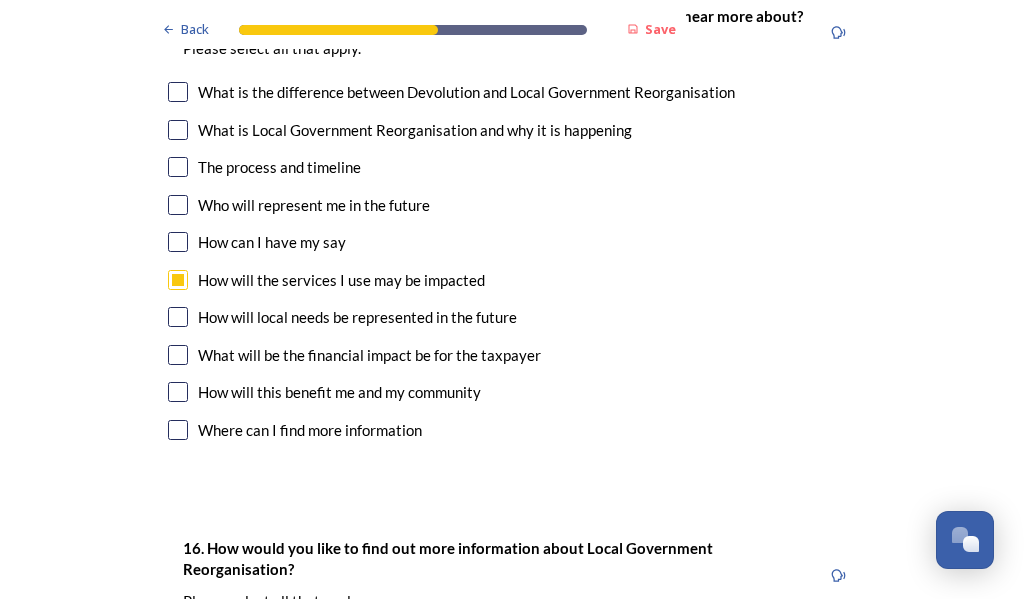 click at bounding box center (178, 280) 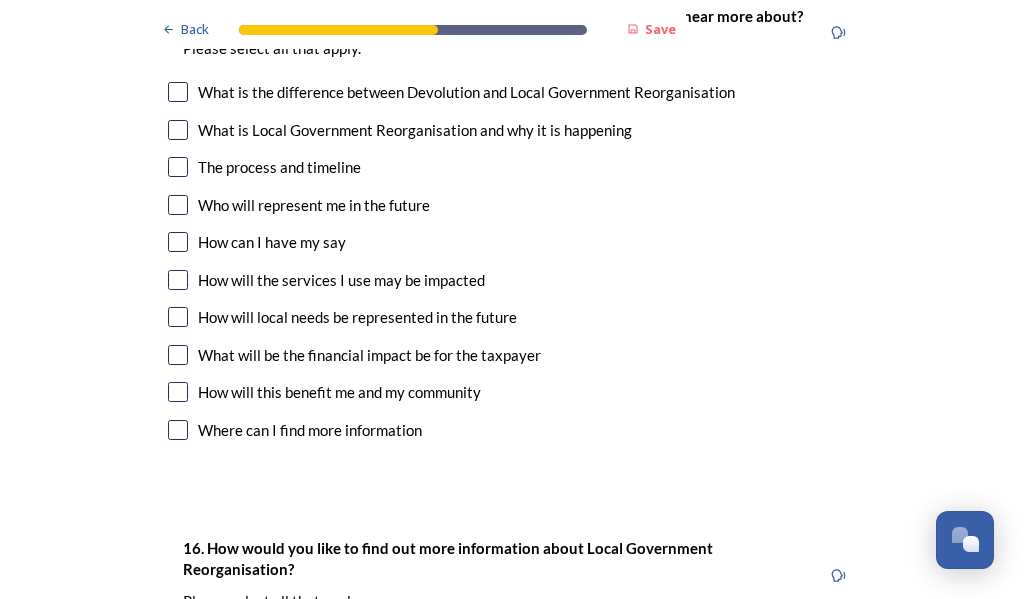 click at bounding box center [178, 280] 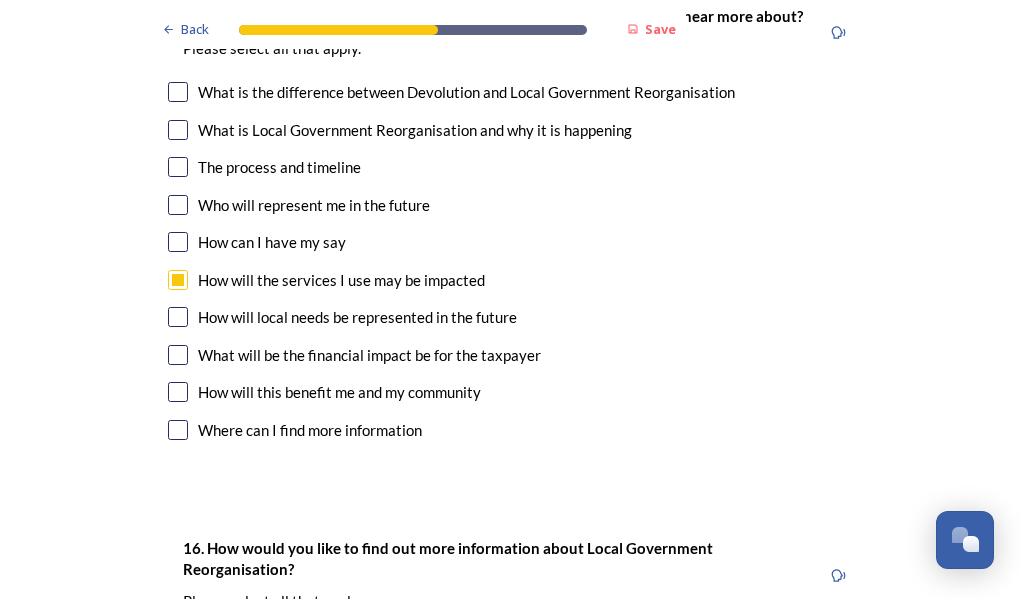 click at bounding box center (178, 280) 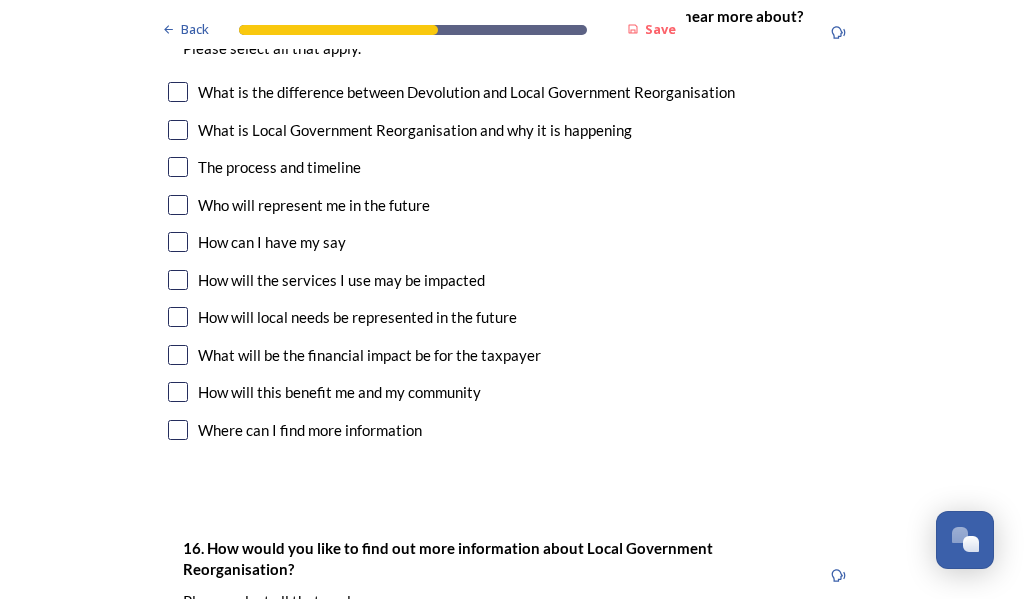 click at bounding box center [178, 280] 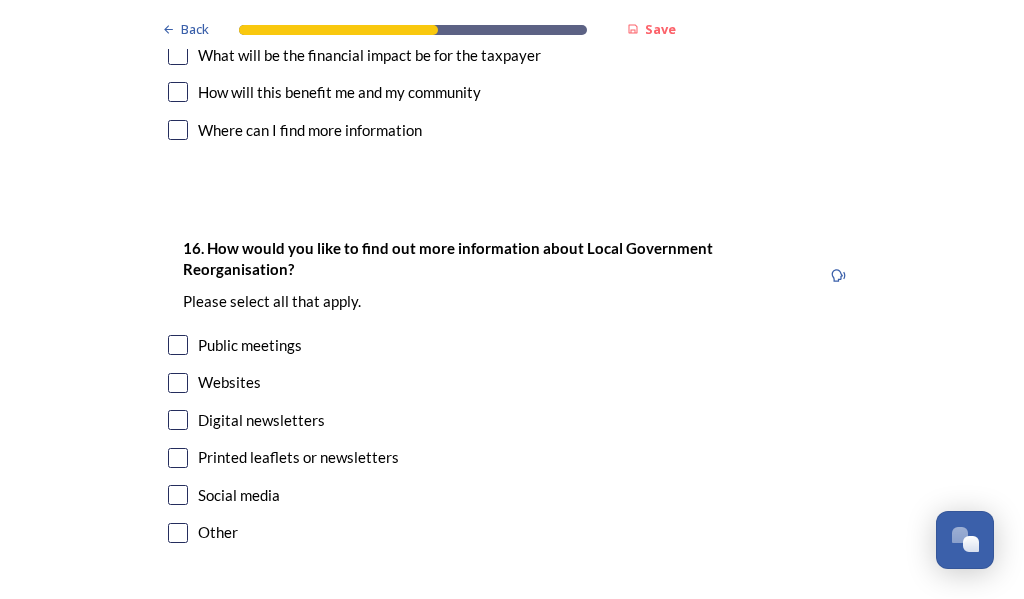 scroll, scrollTop: 6200, scrollLeft: 0, axis: vertical 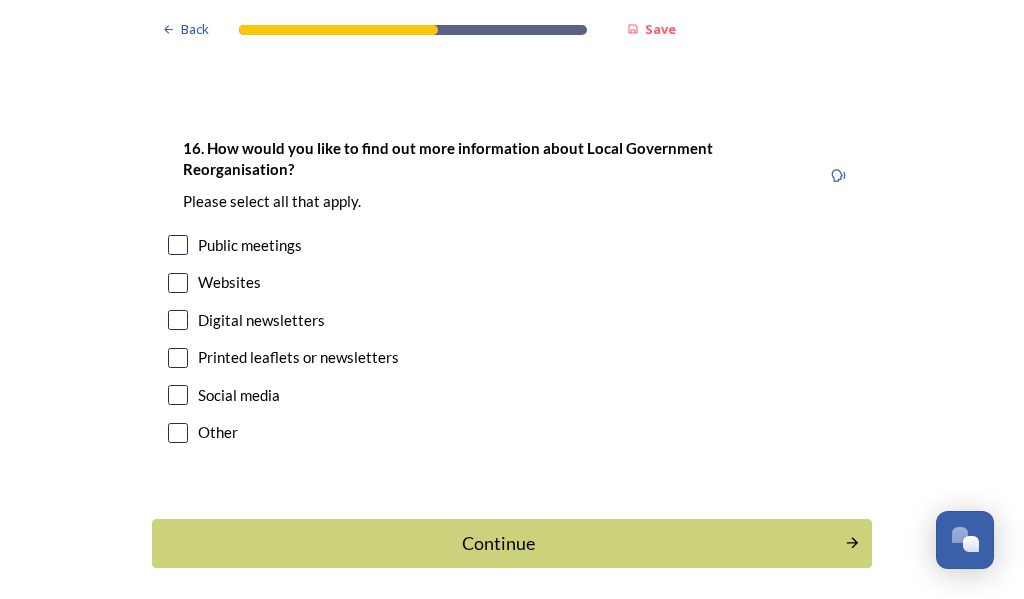 click at bounding box center [178, 320] 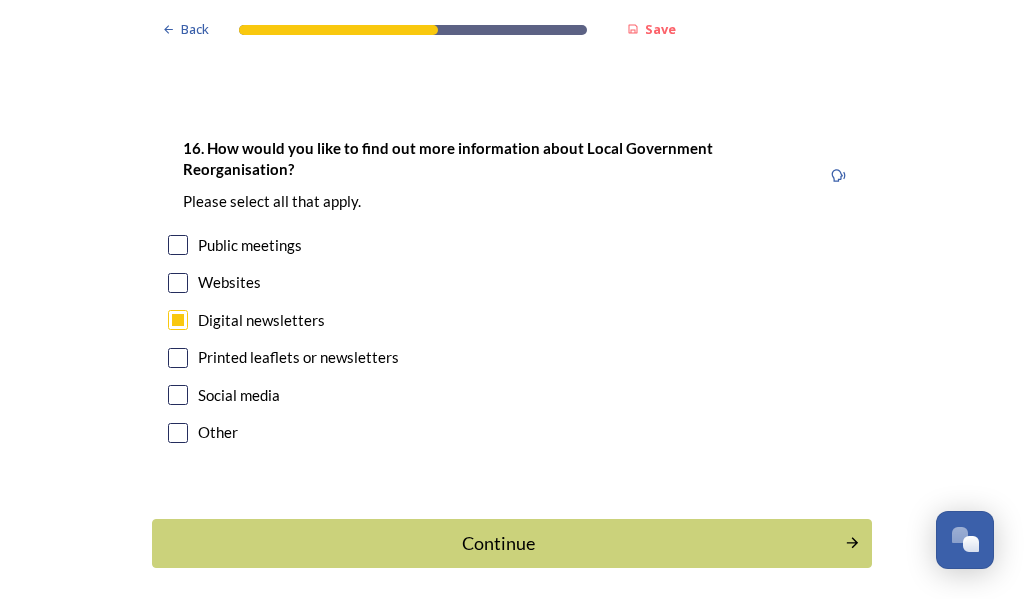 click at bounding box center (178, 320) 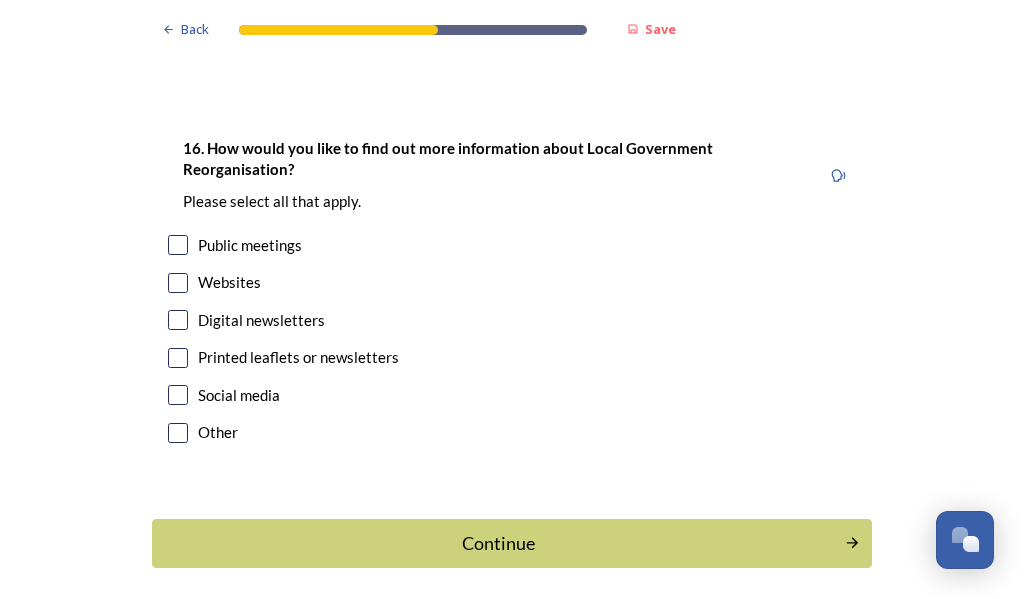 click at bounding box center (178, 320) 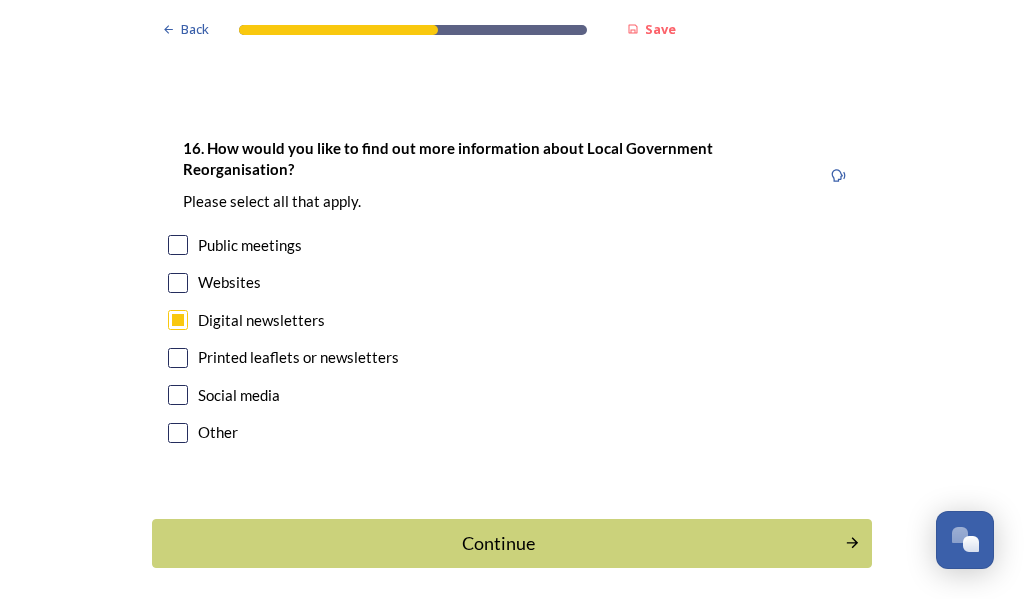 click at bounding box center (178, 283) 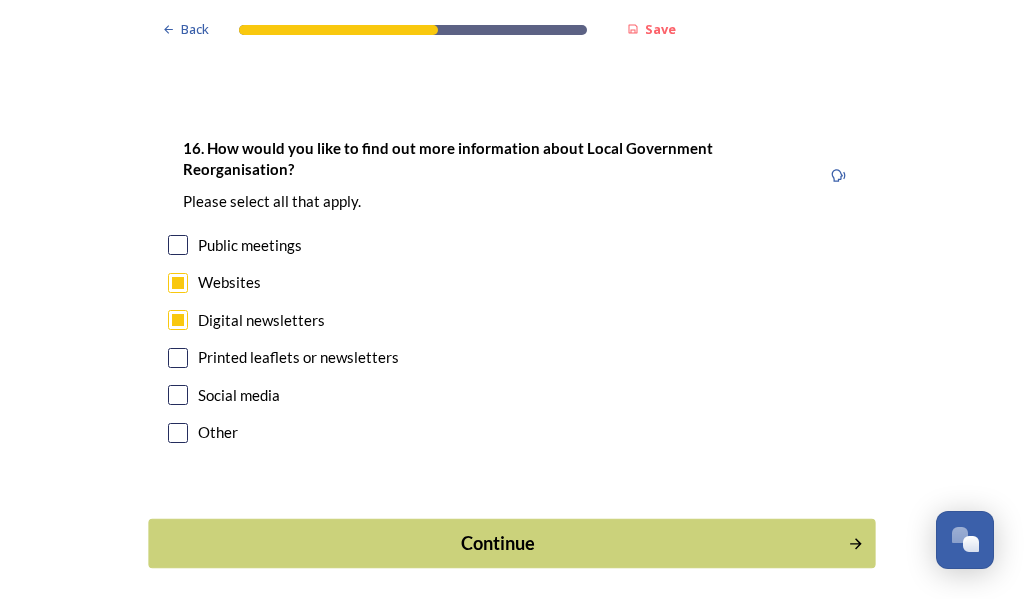 click on "Continue" at bounding box center (498, 543) 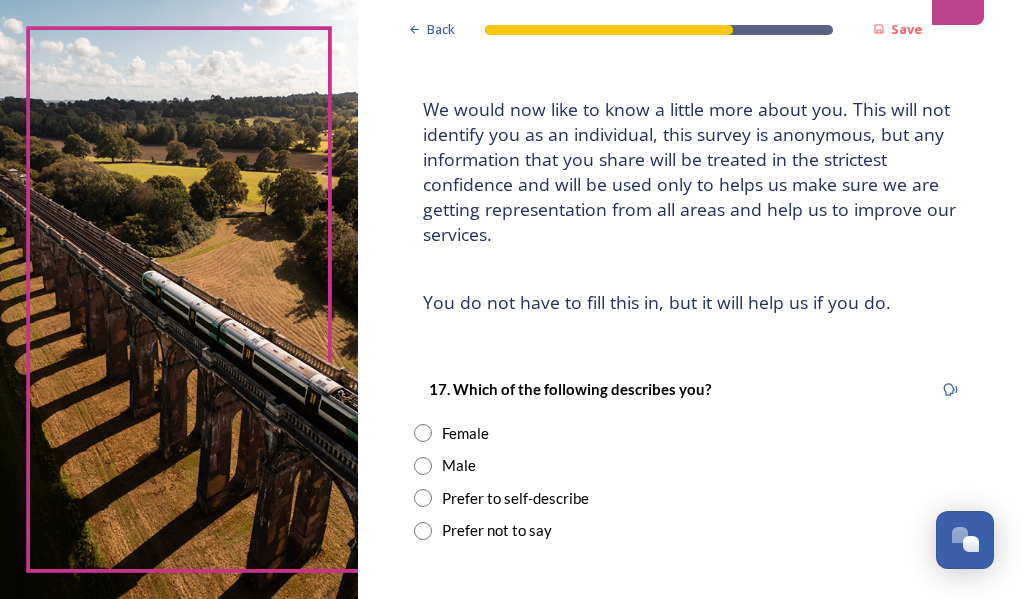 scroll, scrollTop: 200, scrollLeft: 0, axis: vertical 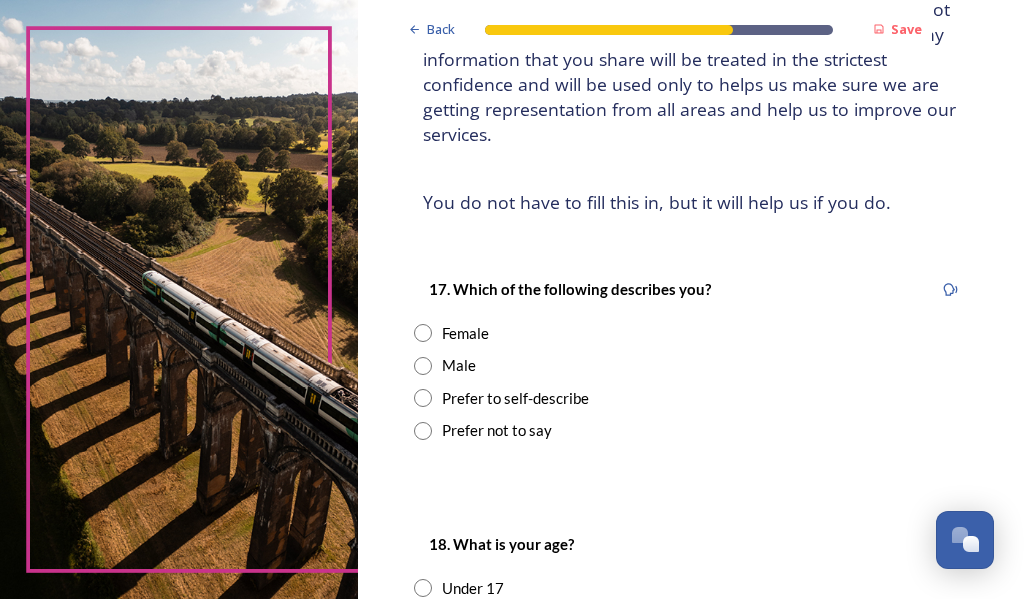 click at bounding box center [423, 333] 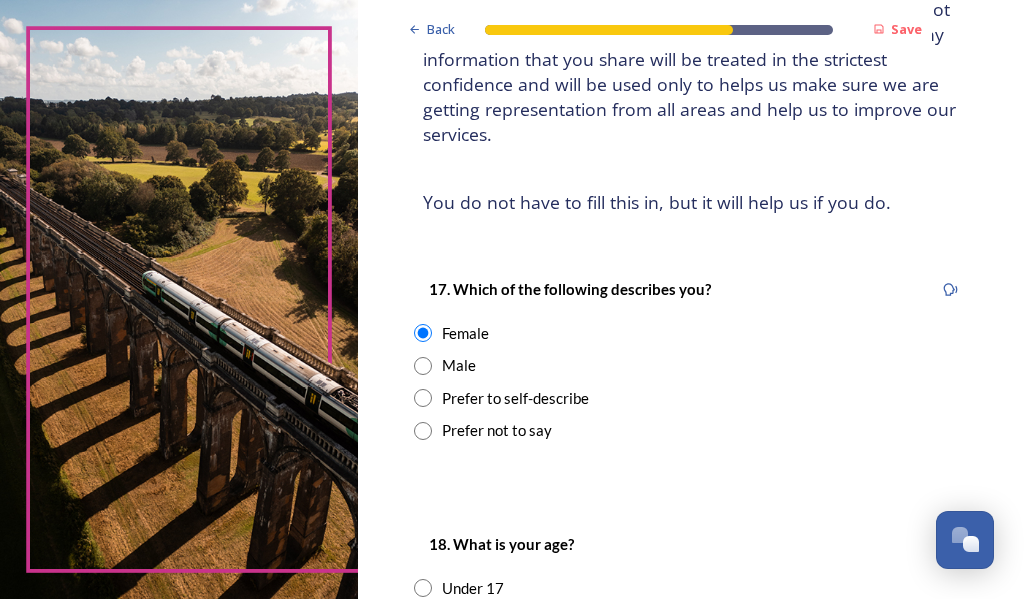 click at bounding box center (423, 333) 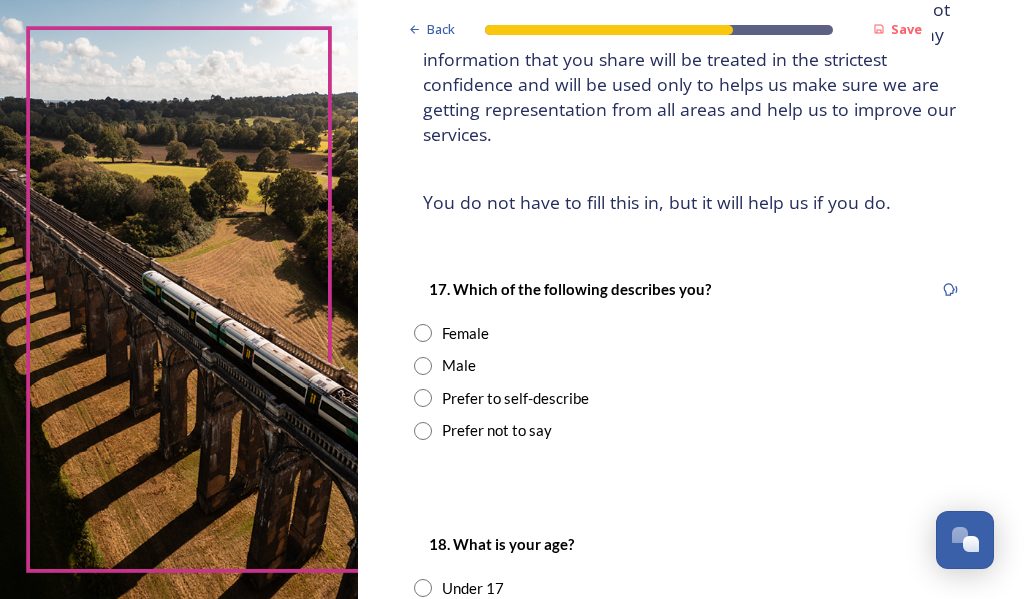 click at bounding box center [423, 333] 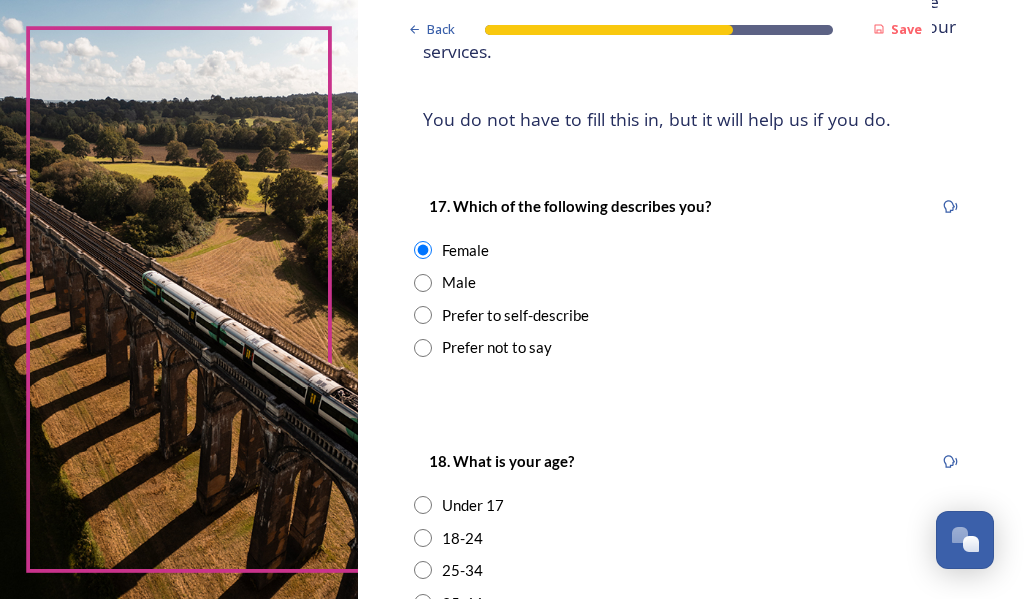 scroll, scrollTop: 500, scrollLeft: 0, axis: vertical 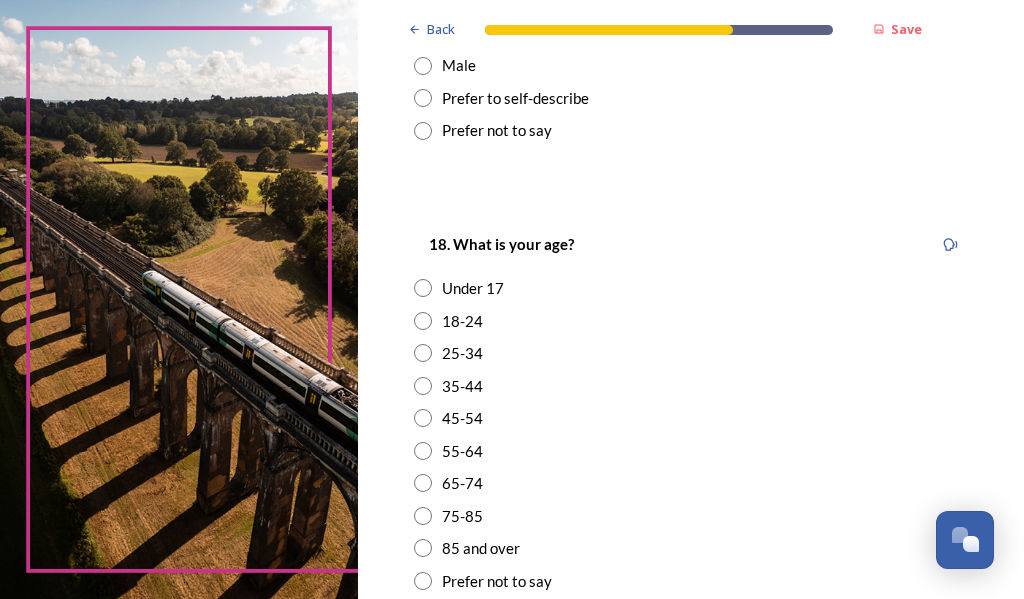 click at bounding box center (423, 451) 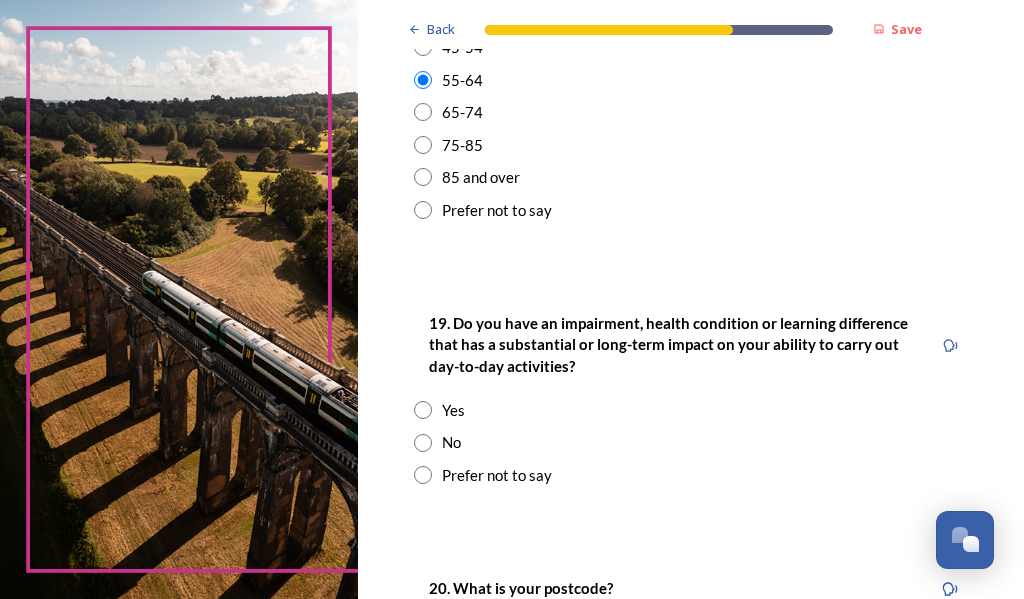 scroll, scrollTop: 1000, scrollLeft: 0, axis: vertical 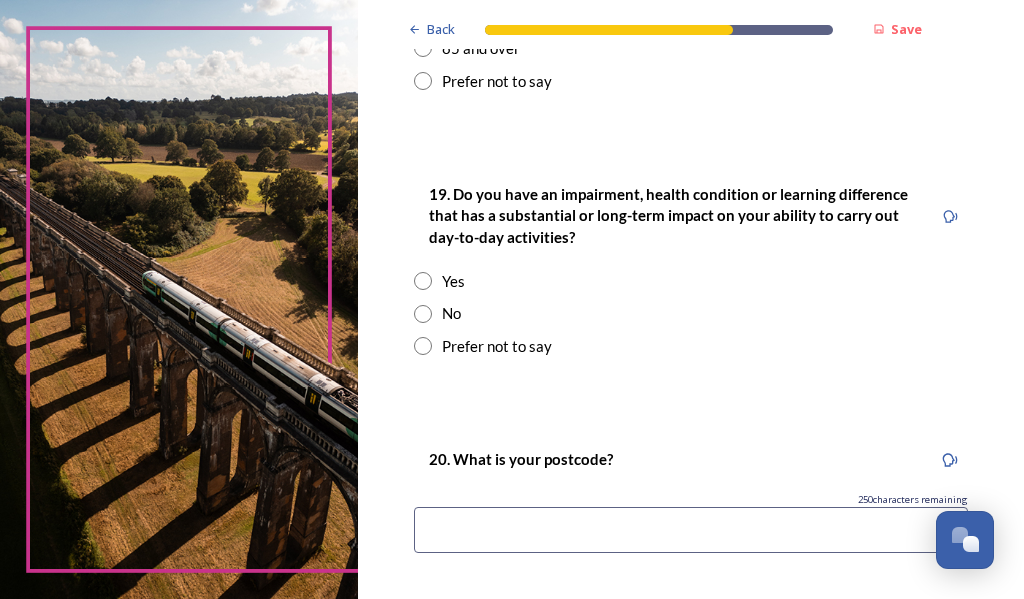 click at bounding box center (423, 314) 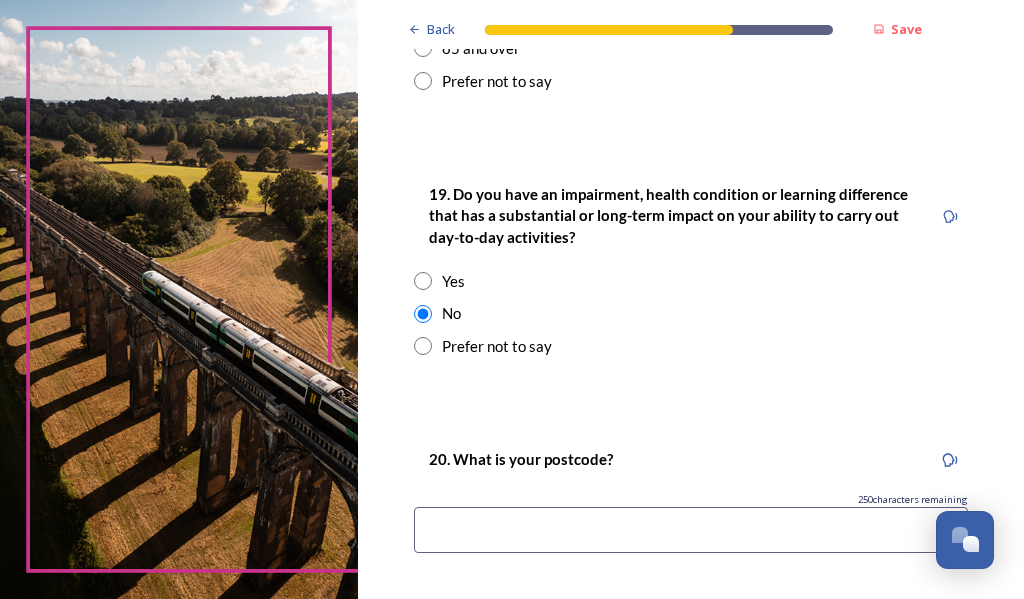 click at bounding box center (691, 530) 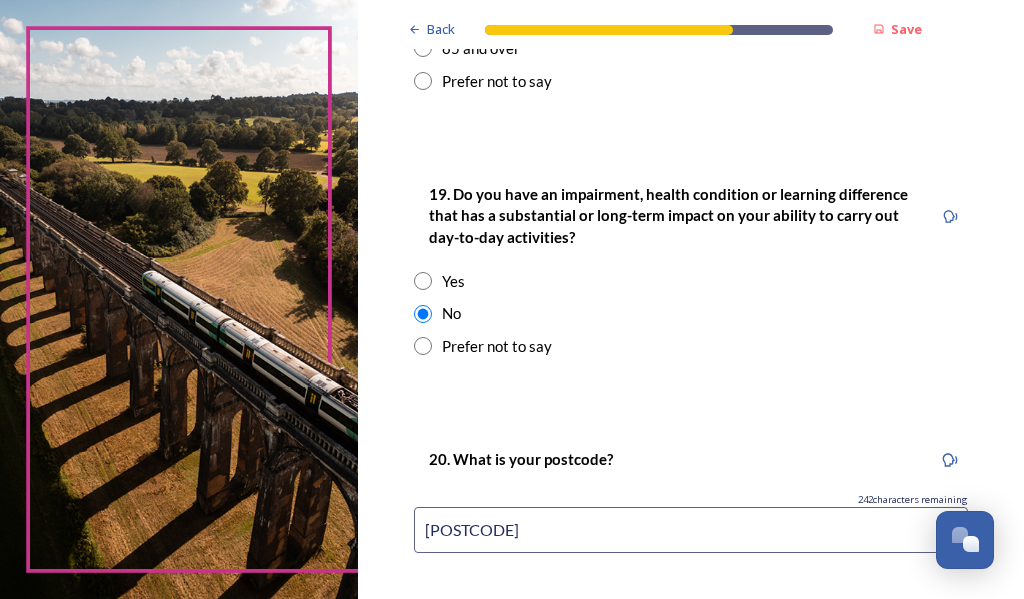 type on "[POSTCODE]" 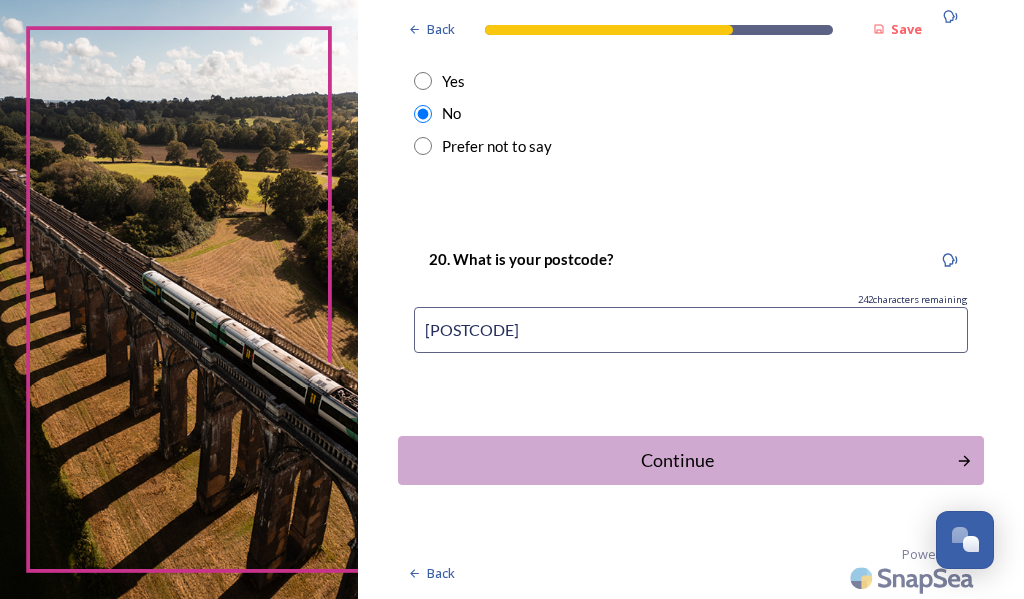 scroll, scrollTop: 1202, scrollLeft: 0, axis: vertical 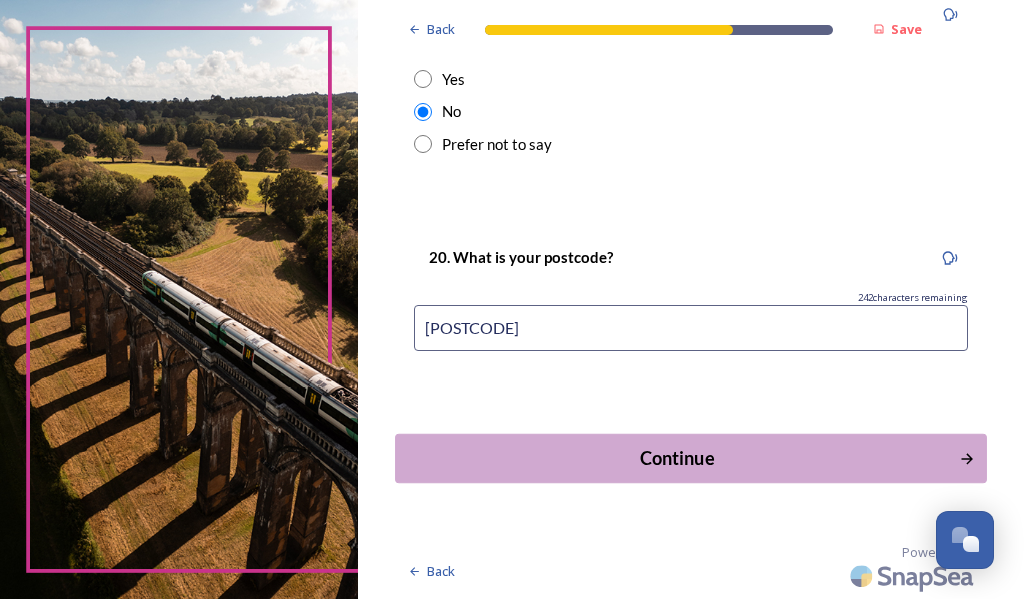 click on "Continue" at bounding box center (677, 458) 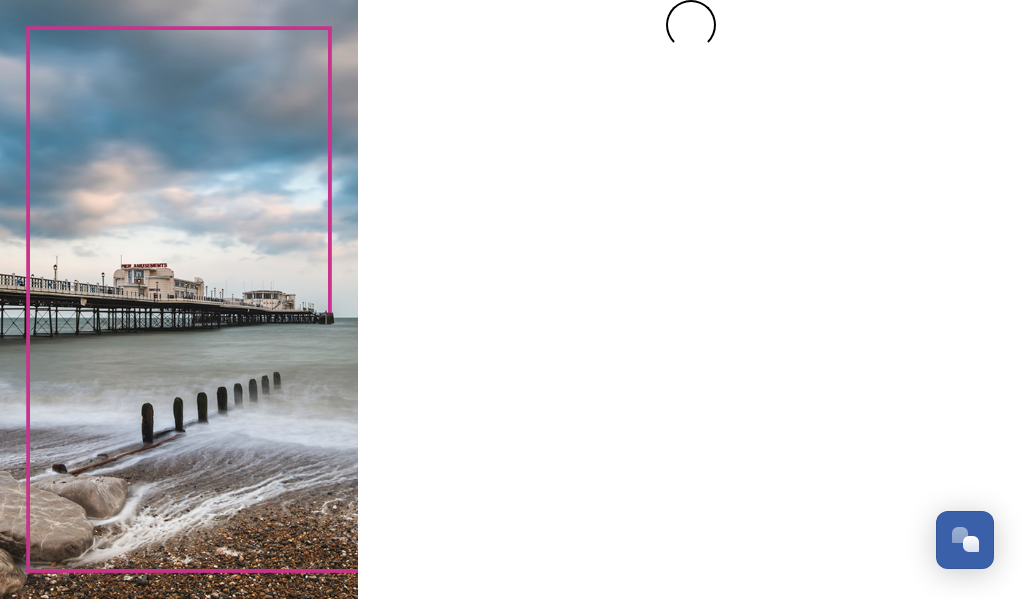 scroll, scrollTop: 0, scrollLeft: 0, axis: both 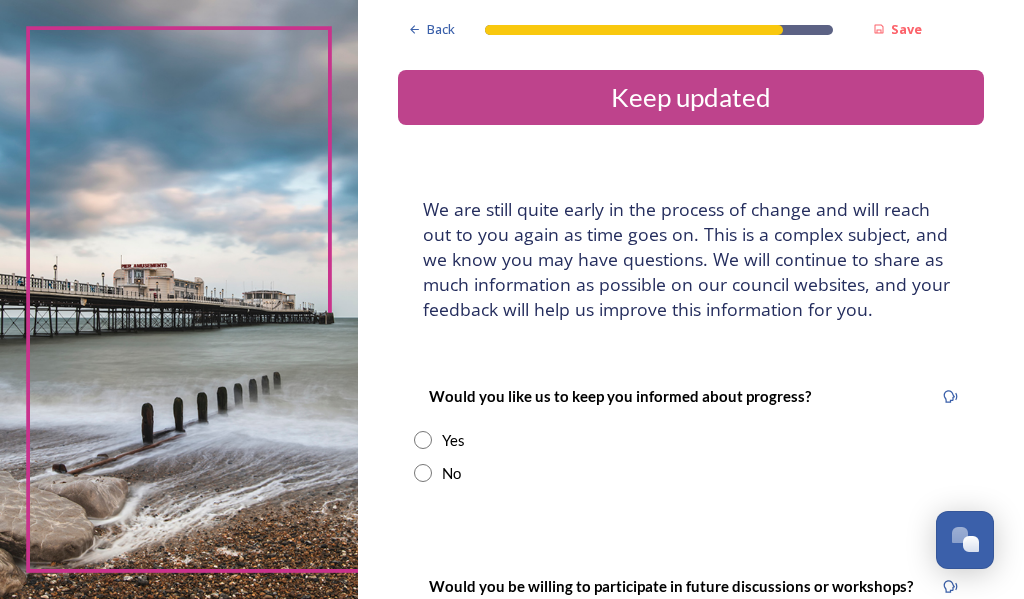 click at bounding box center (423, 440) 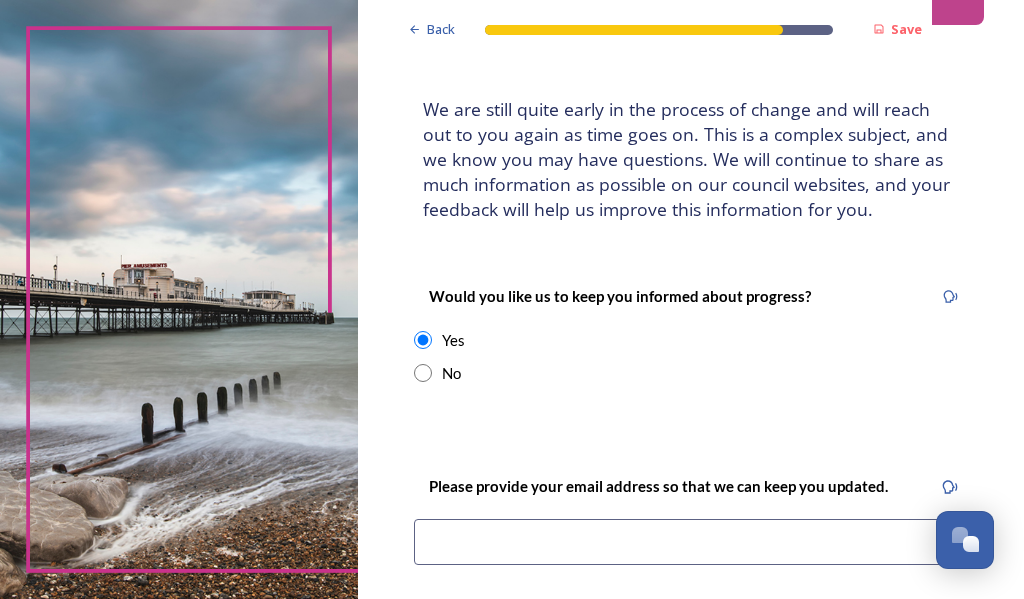 scroll, scrollTop: 200, scrollLeft: 0, axis: vertical 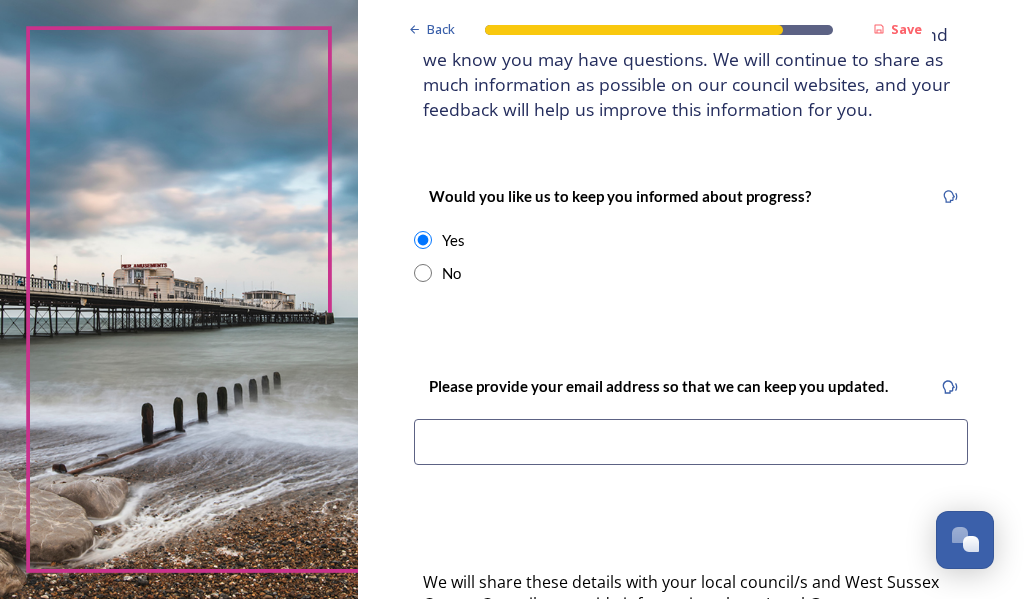 click at bounding box center (691, 442) 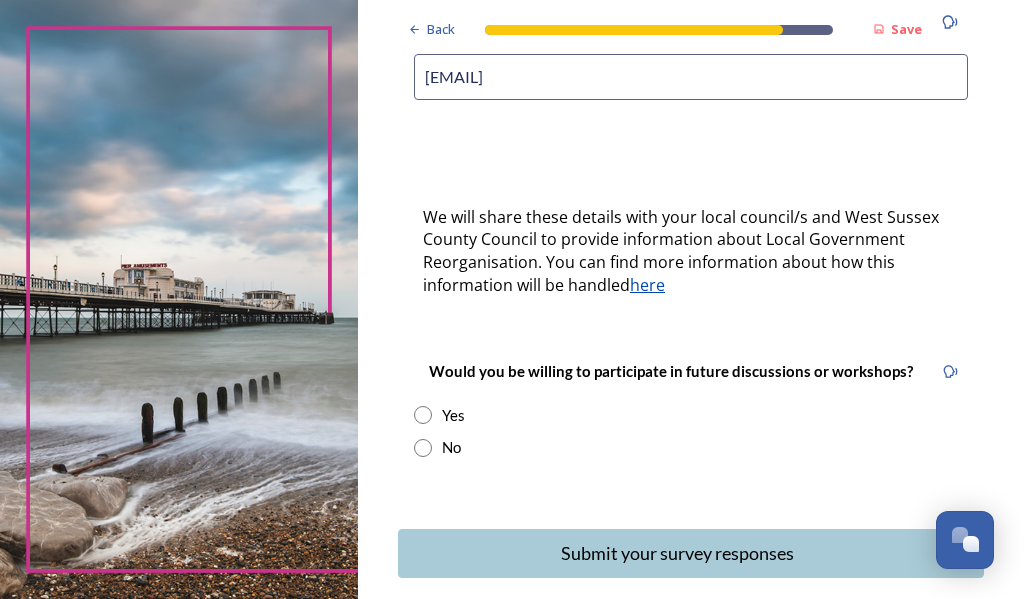 scroll, scrollTop: 600, scrollLeft: 0, axis: vertical 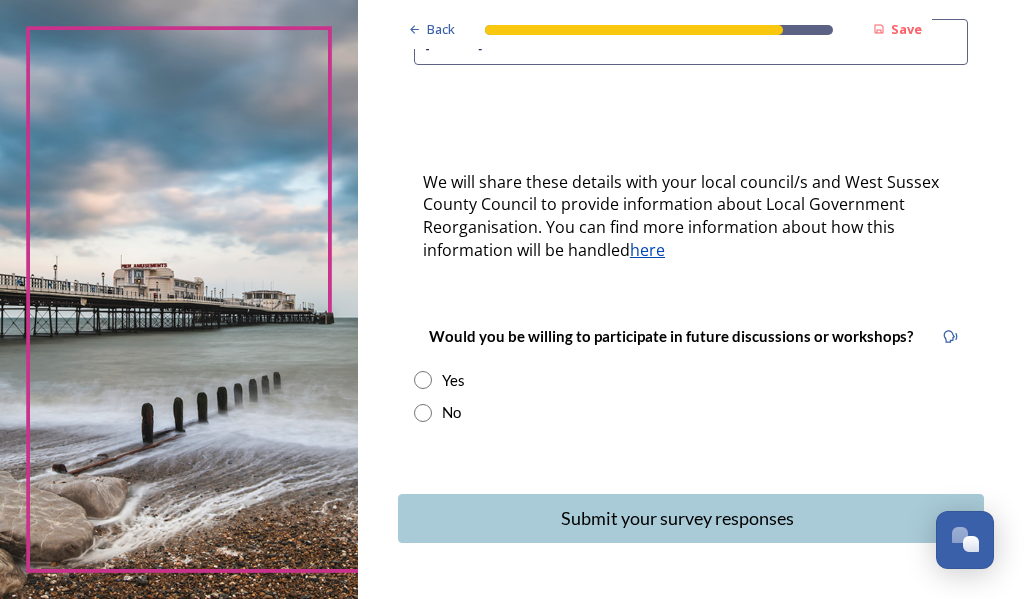 type on "[EMAIL]" 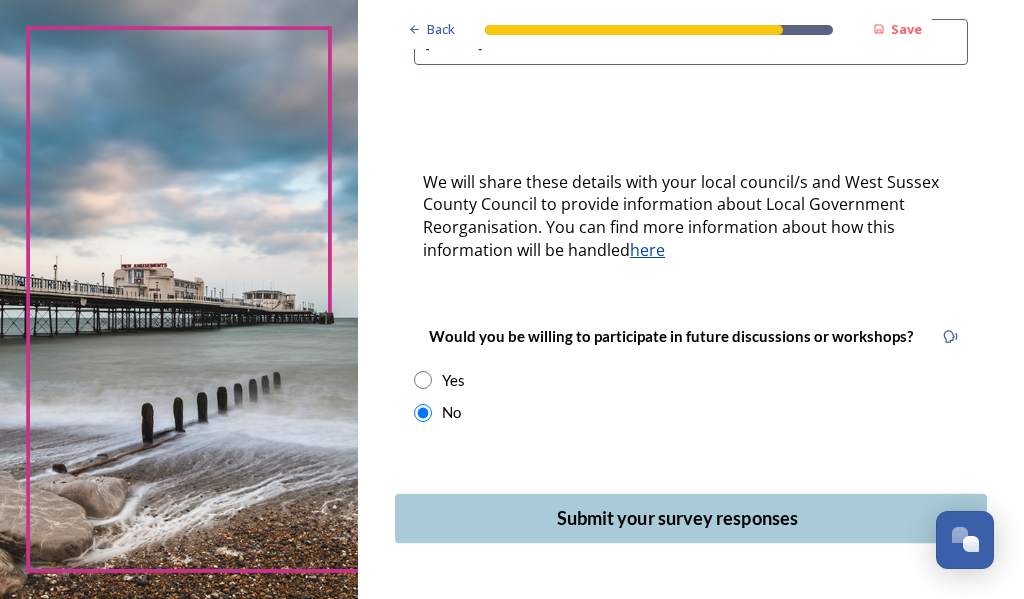 click on "Submit your survey responses" at bounding box center (677, 518) 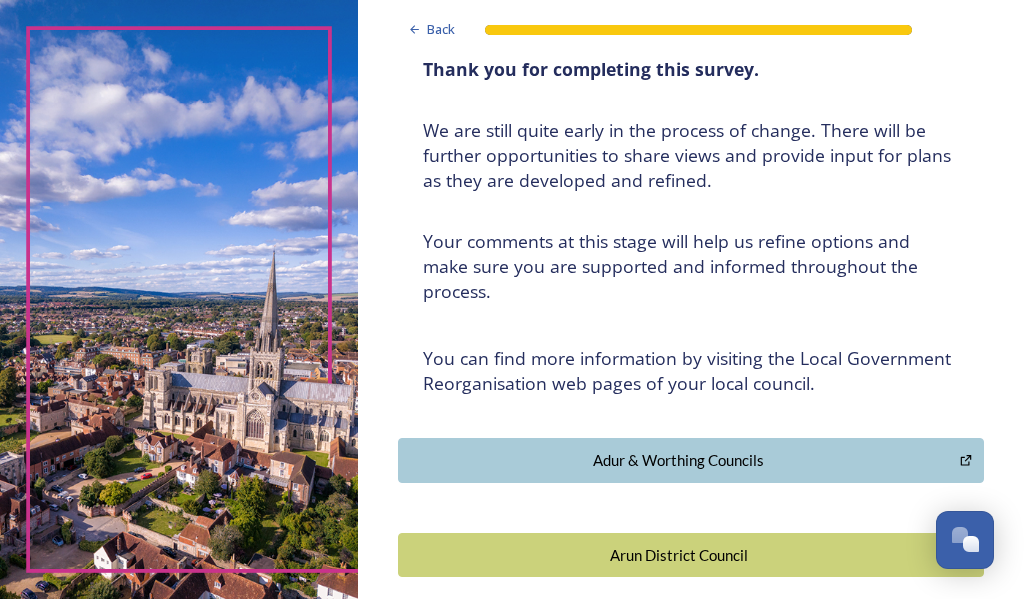 scroll, scrollTop: 0, scrollLeft: 0, axis: both 